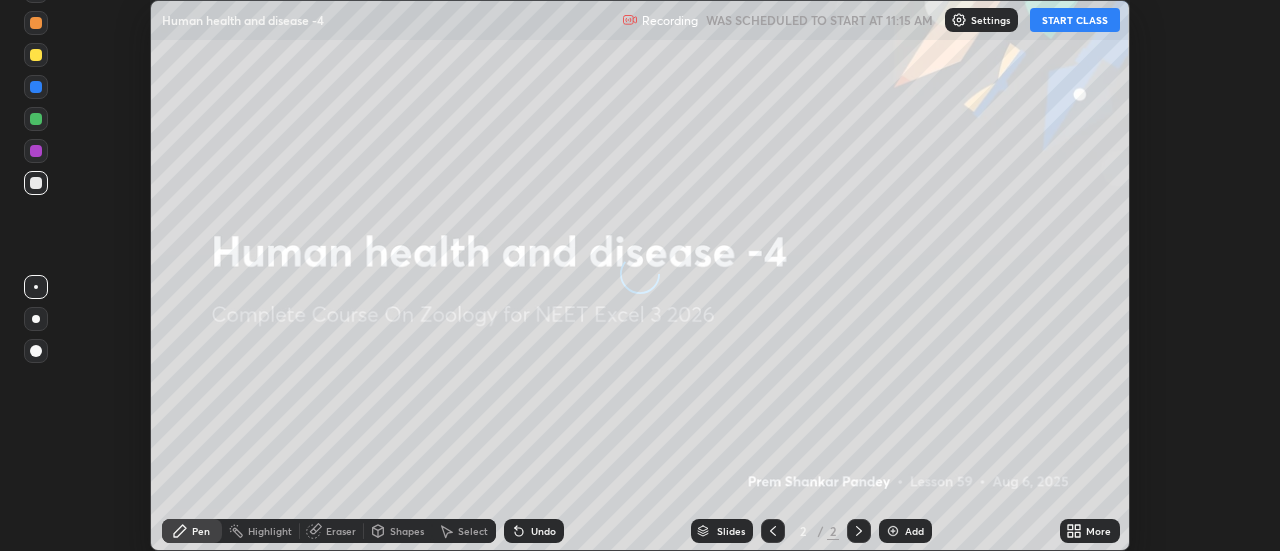 scroll, scrollTop: 0, scrollLeft: 0, axis: both 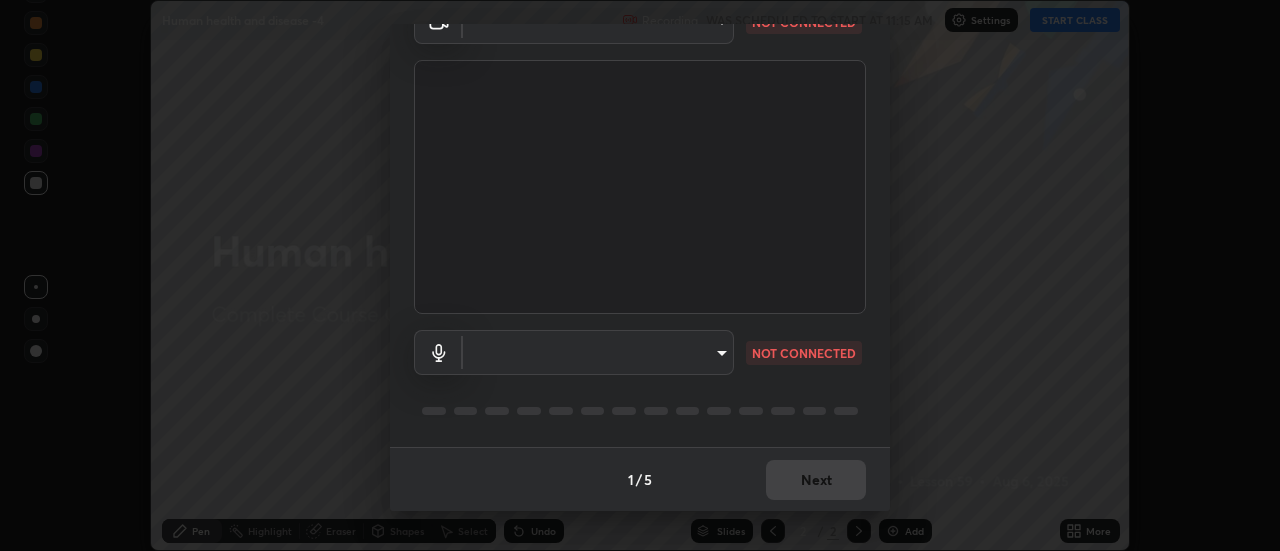 type on "cf8053163bb2f7d6ecf3d6bd7b4235d237b850a42bc303a0614f26eb784a67d0" 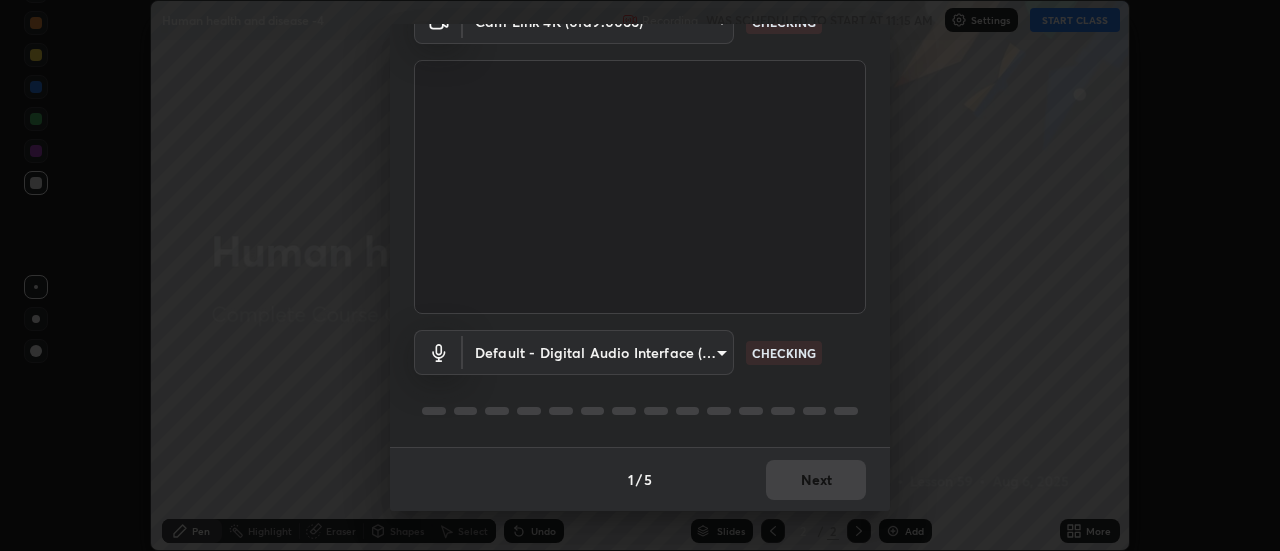 click on "Erase all Human health and disease -4 Recording WAS SCHEDULED TO START AT  11:15 AM Settings START CLASS Setting up your live class Human health and disease -4 • L59 of Complete Course On Zoology for NEET Excel 3 2026 [PERSON] Pen Highlight Eraser Shapes Select Undo Slides 2 / 2 Add More No doubts shared Encourage your learners to ask a doubt for better clarity Report an issue Reason for reporting Buffering Chat not working Audio - Video sync issue Educator video quality low ​ Attach an image Report Media settings Cam Link 4K (0fd9:0066) cf8053163bb2f7d6ecf3d6bd7b4235d237b850a42bc303a0614f26eb784a67d0 CHECKING Default - Digital Audio Interface (3- Cam Link 4K) default CHECKING 1 / 5 Next" at bounding box center [640, 275] 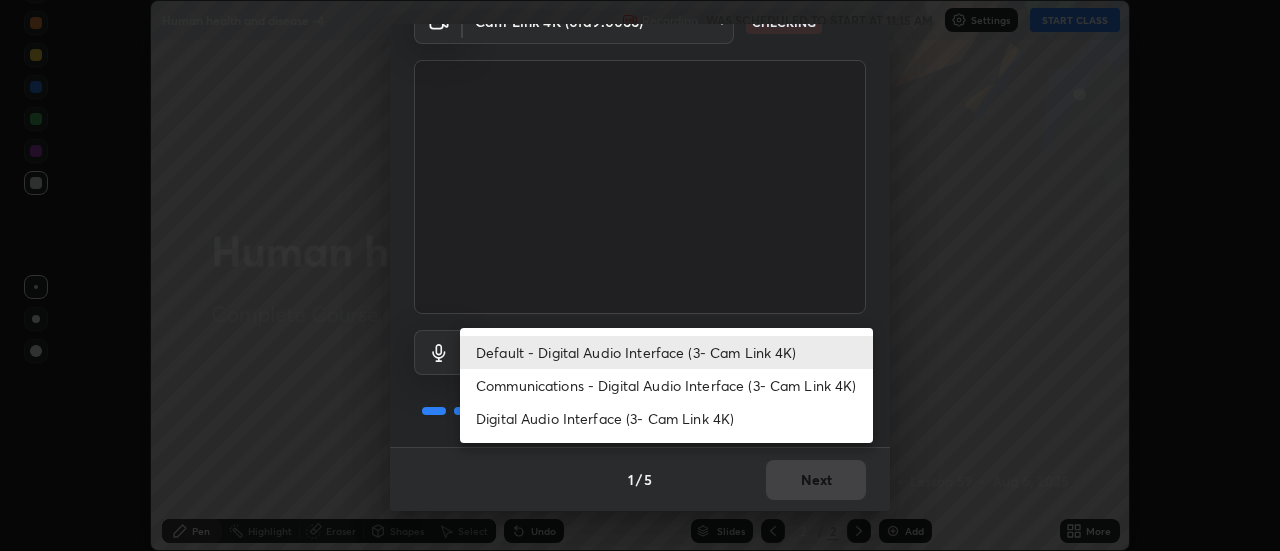 click on "Communications - Digital Audio Interface (3- Cam Link 4K)" at bounding box center (666, 385) 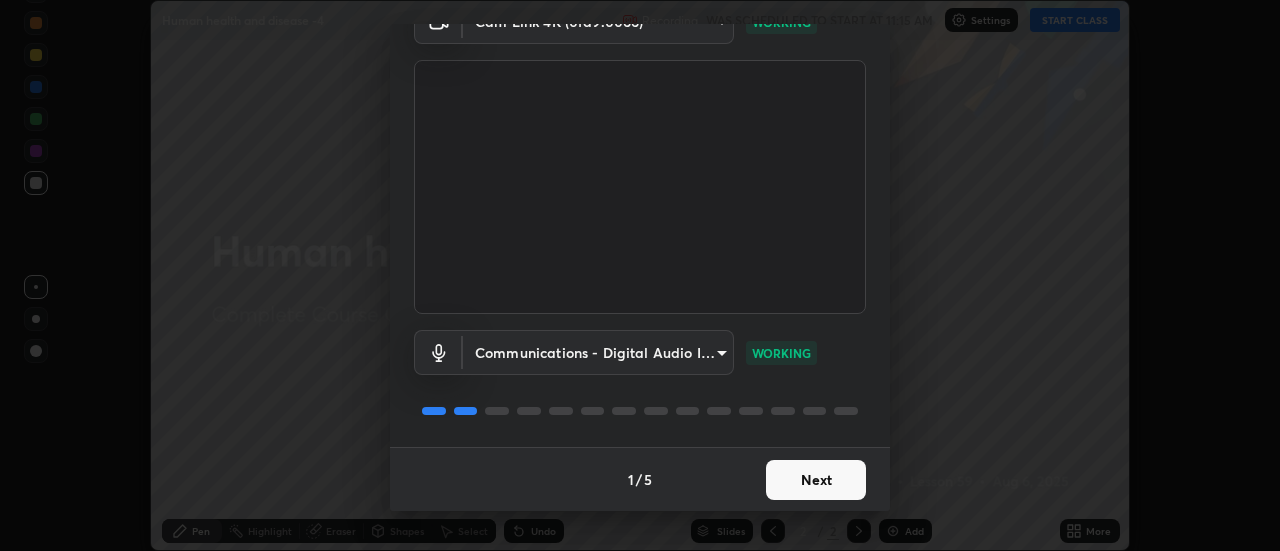 click on "Next" at bounding box center [816, 480] 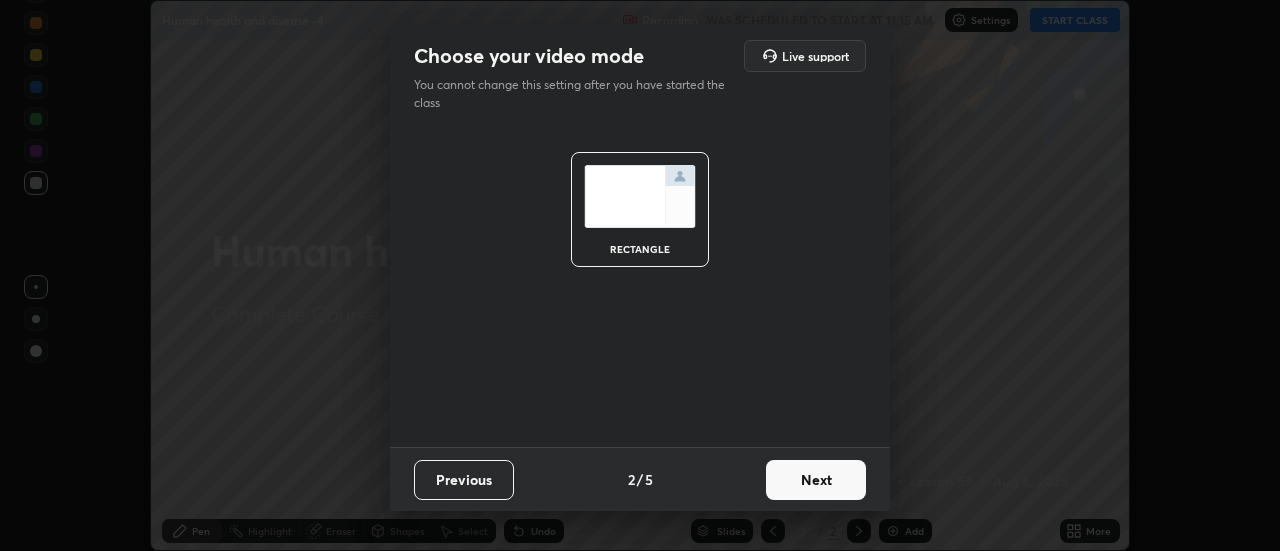 scroll, scrollTop: 0, scrollLeft: 0, axis: both 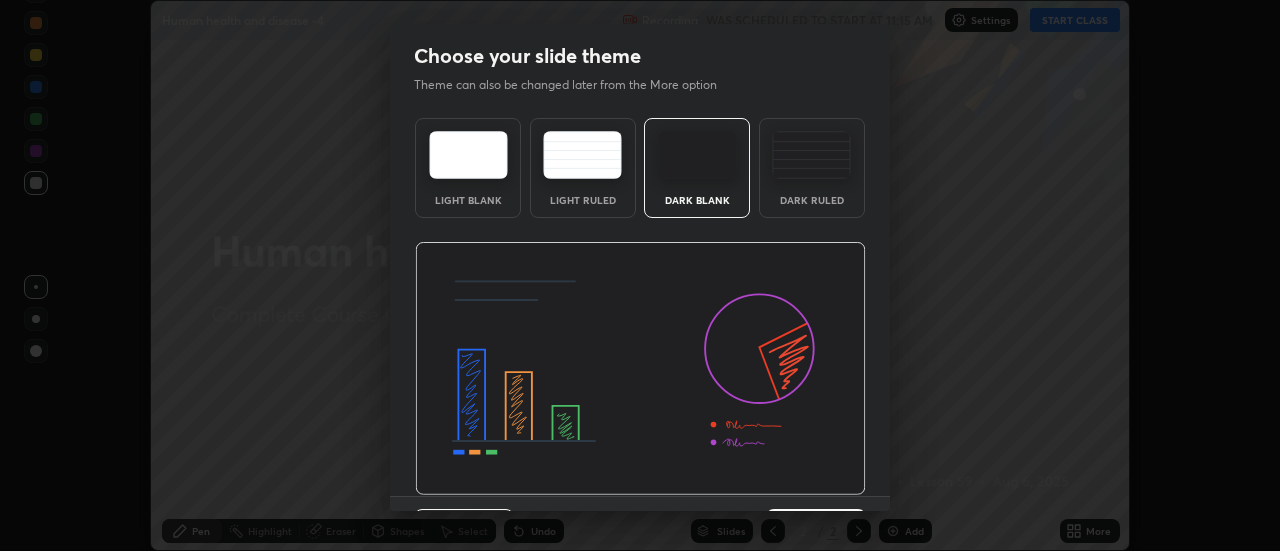 click at bounding box center (640, 369) 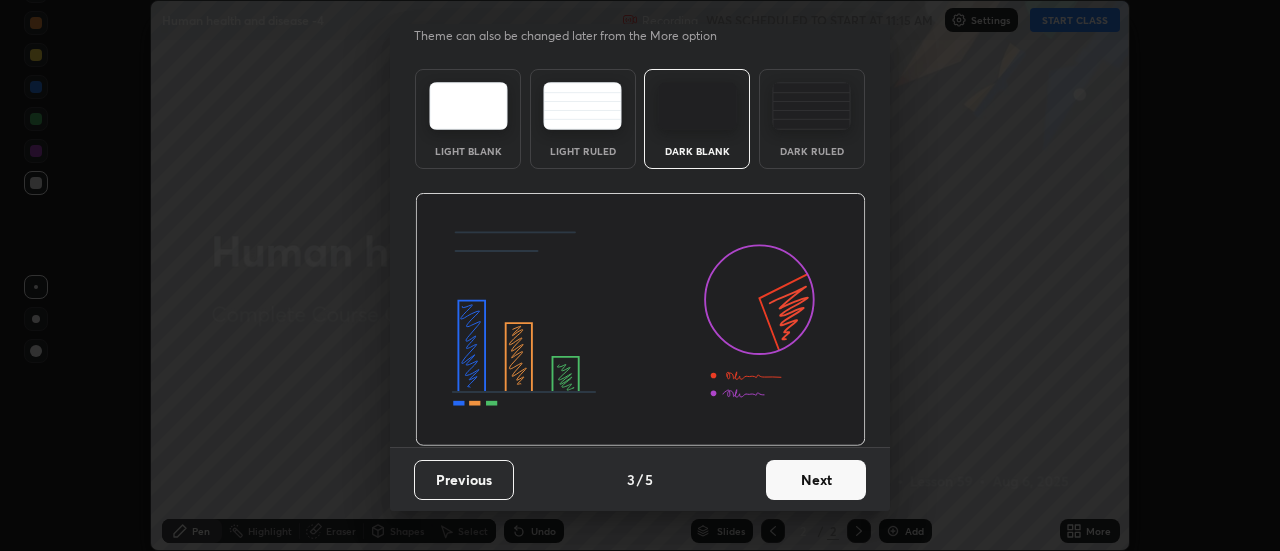 click on "Next" at bounding box center [816, 480] 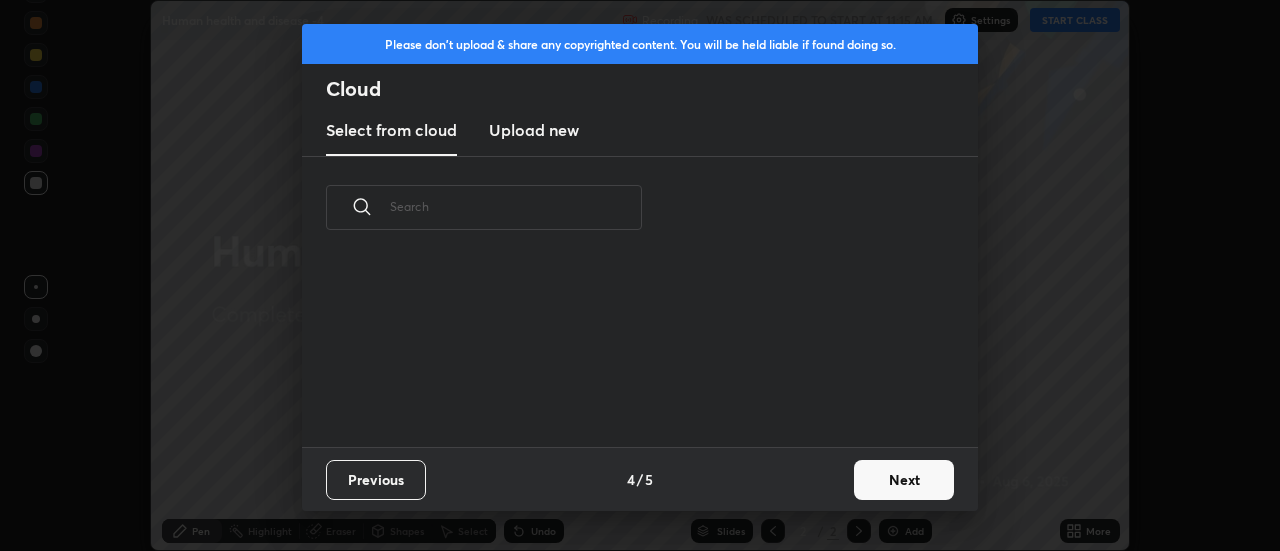 click on "Next" at bounding box center (904, 480) 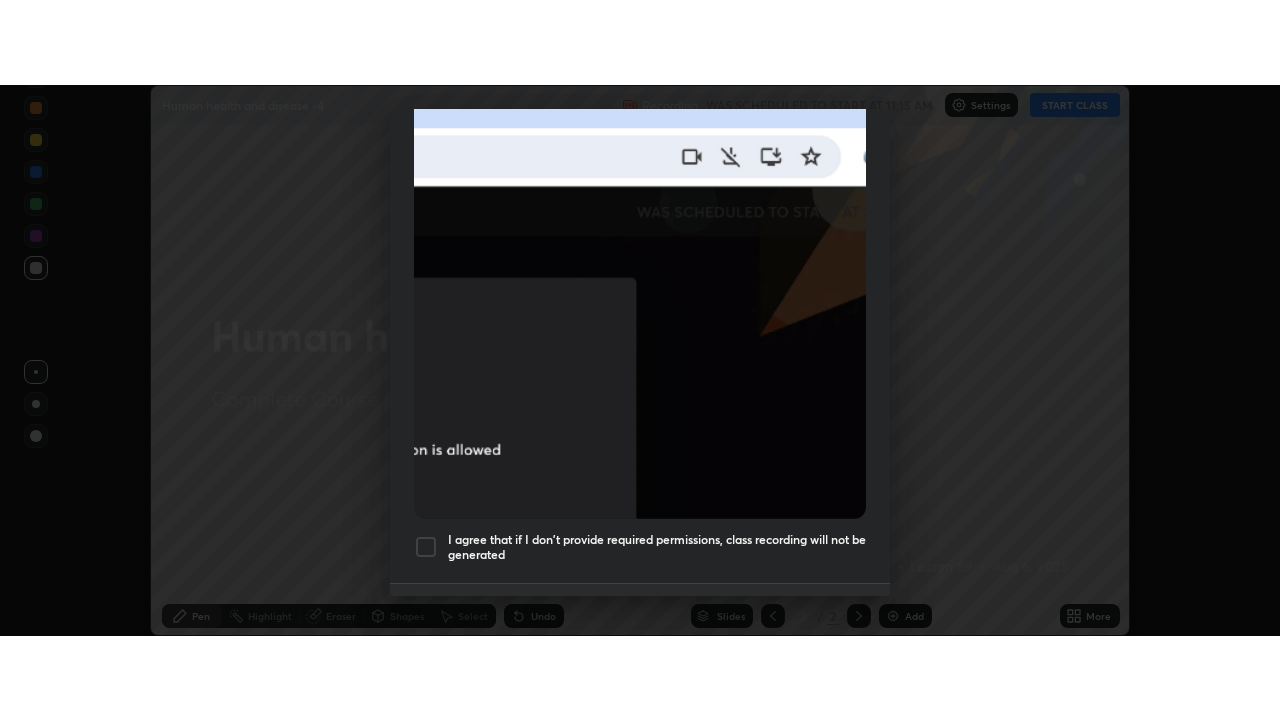 scroll, scrollTop: 513, scrollLeft: 0, axis: vertical 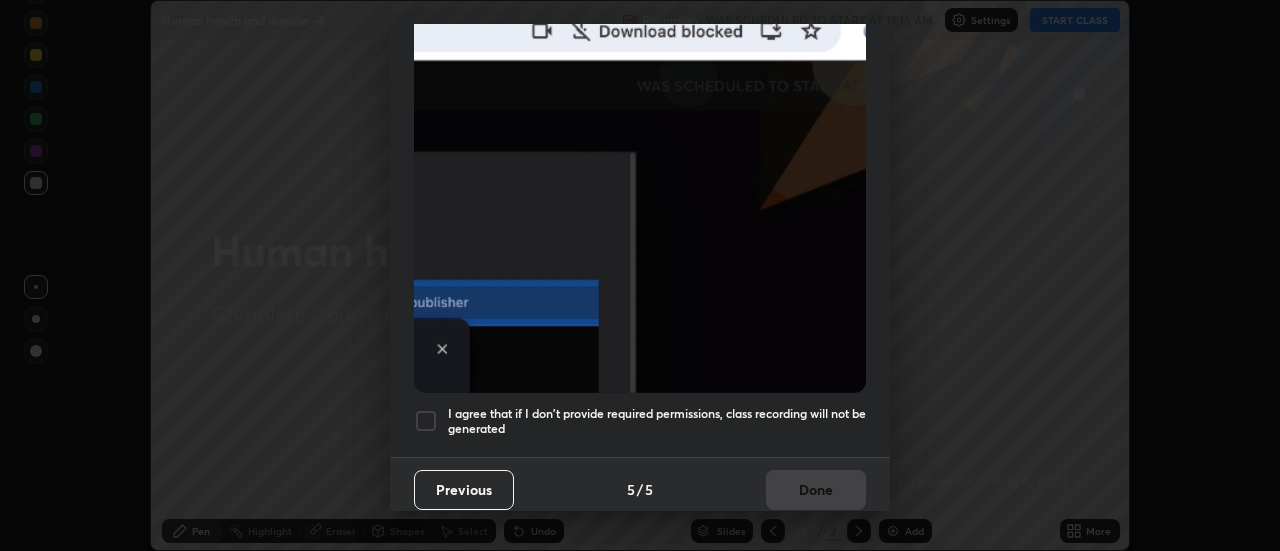 click at bounding box center [426, 421] 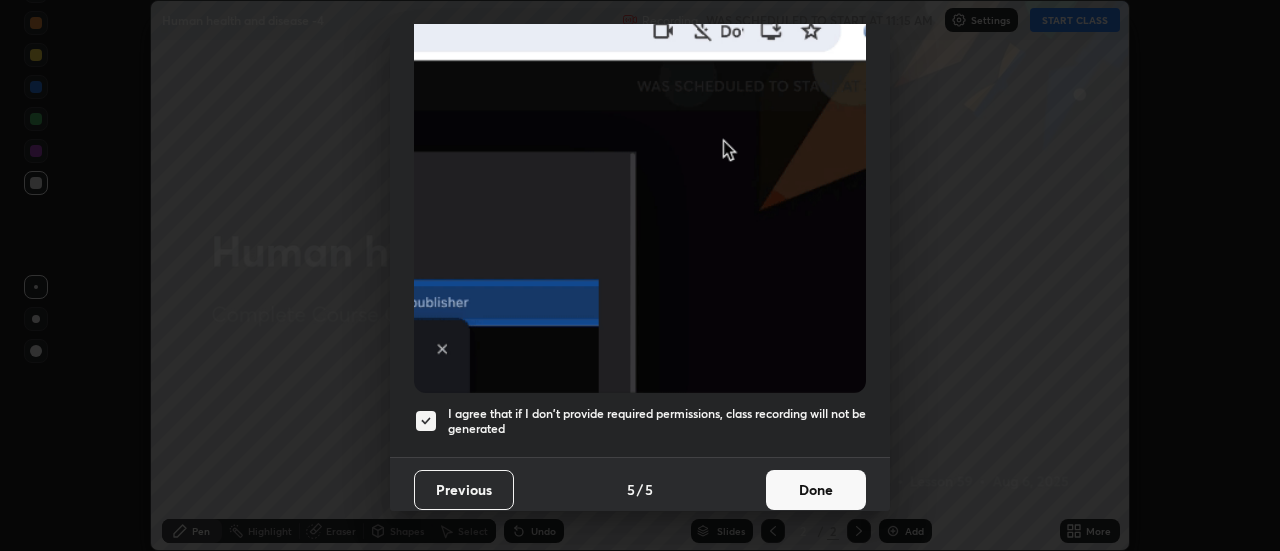 click on "Done" at bounding box center [816, 490] 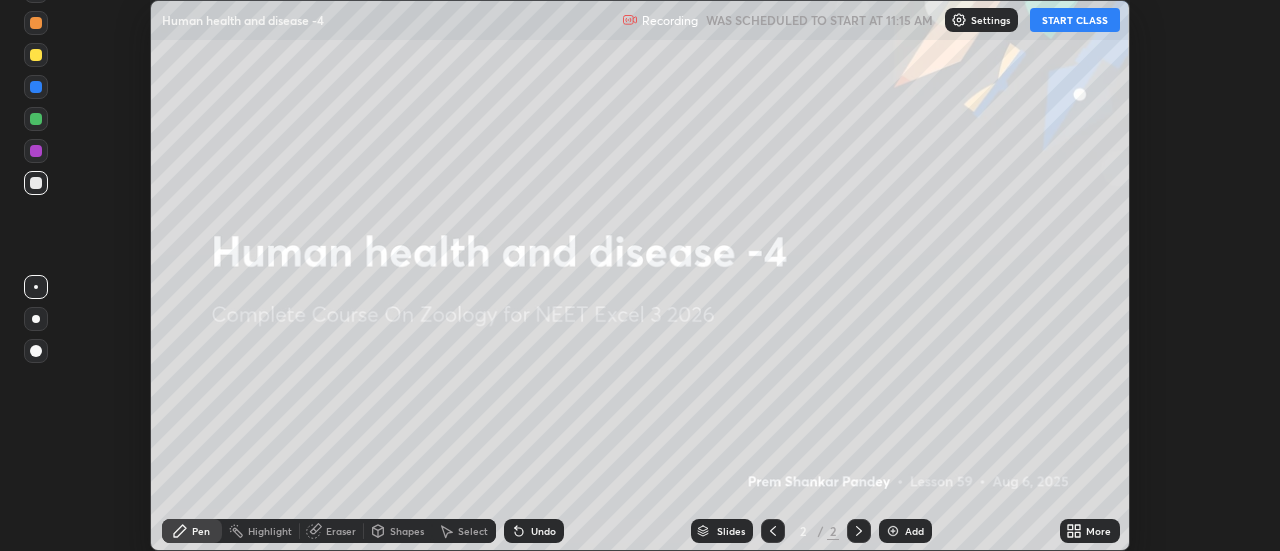 click on "START CLASS" at bounding box center (1075, 20) 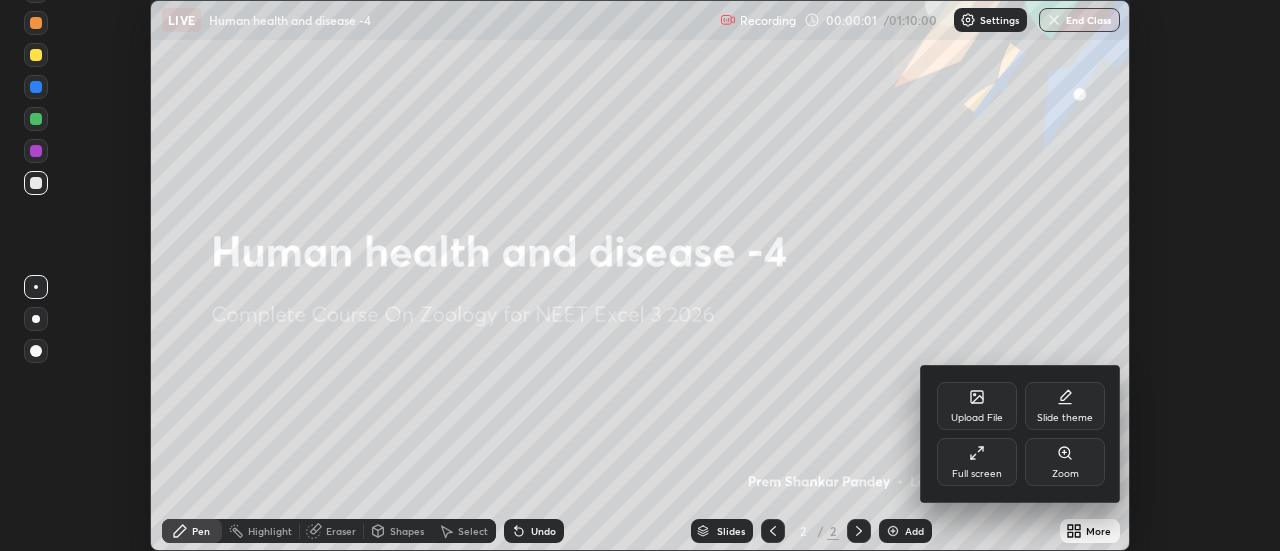 click 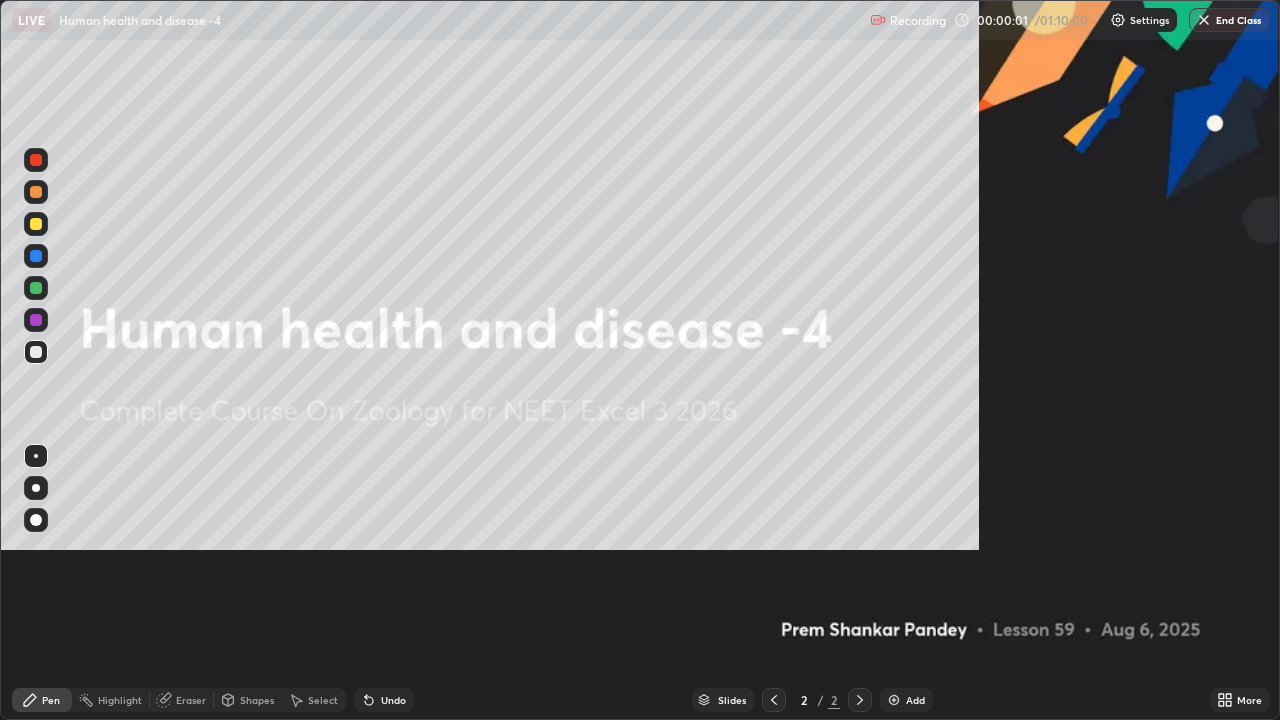 scroll, scrollTop: 99280, scrollLeft: 98720, axis: both 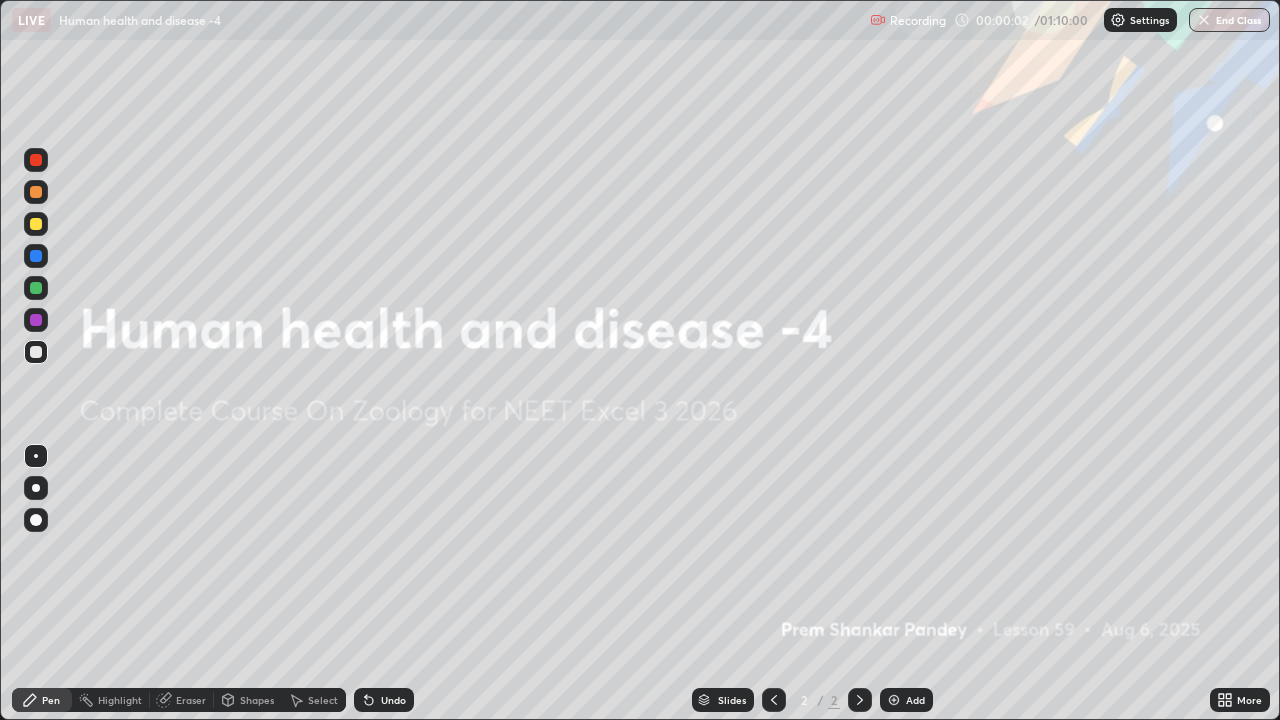 click at bounding box center (894, 700) 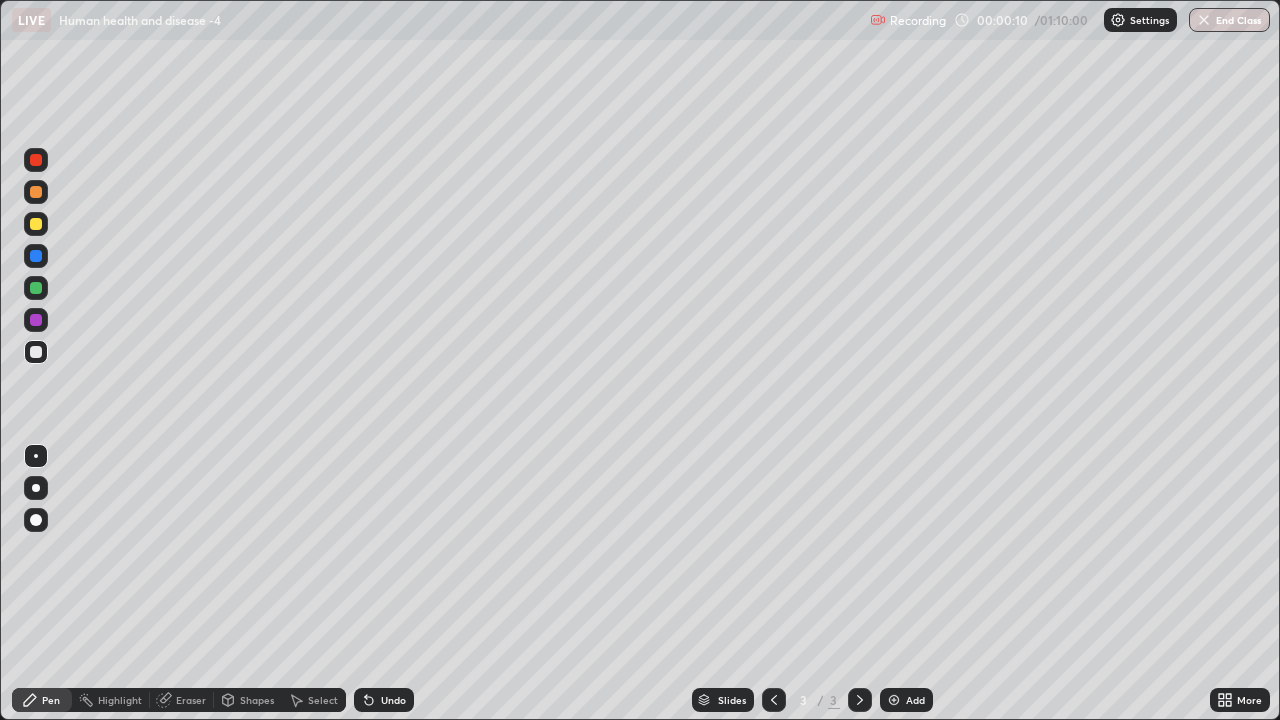 click at bounding box center [36, 160] 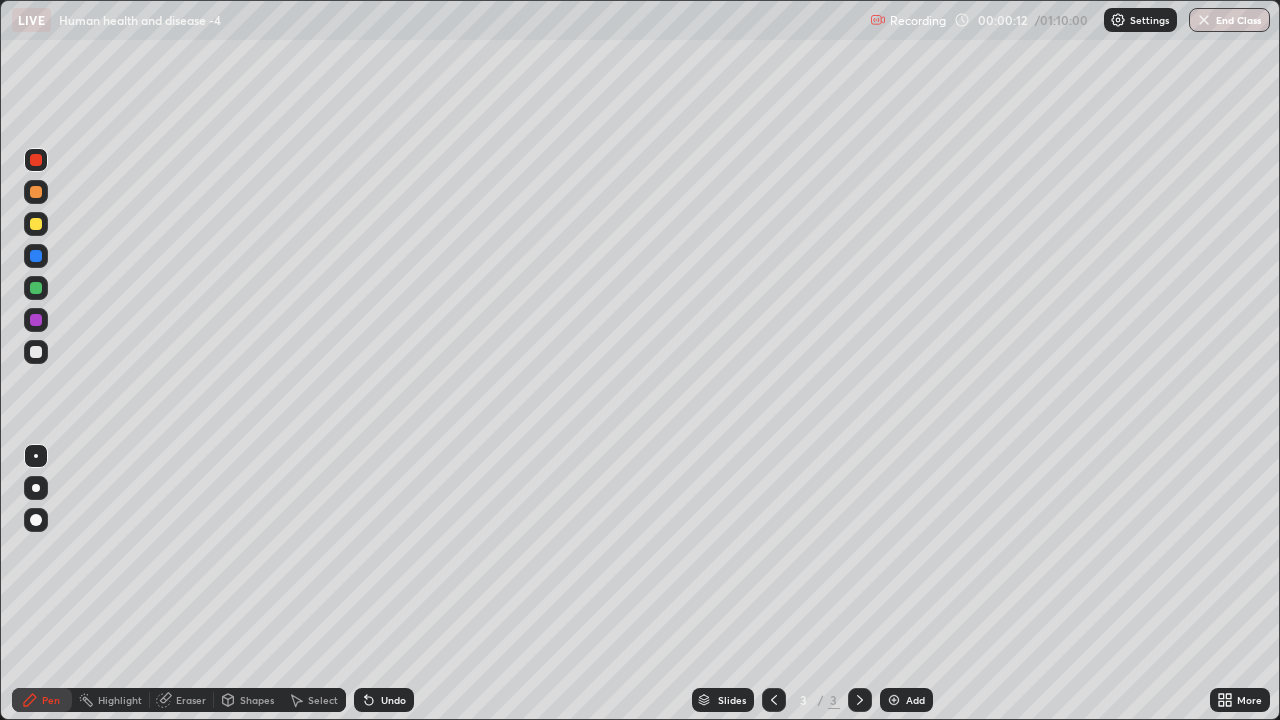 click at bounding box center (36, 488) 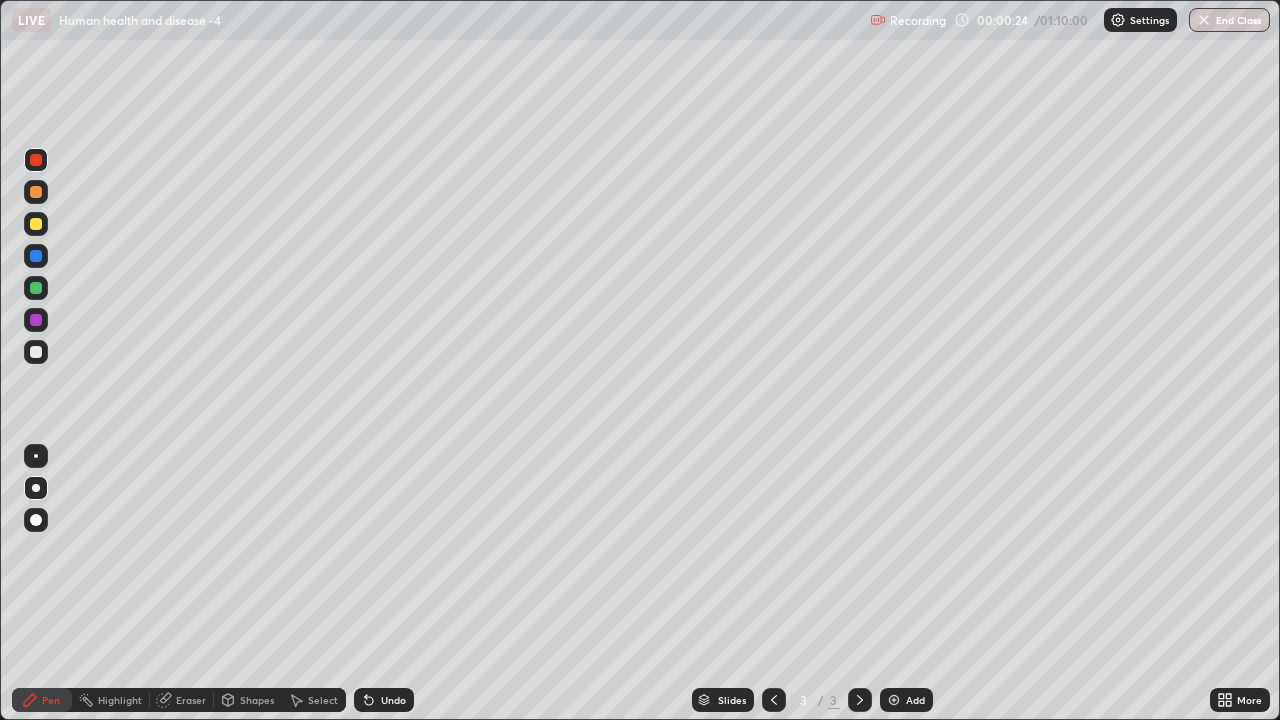 click at bounding box center [36, 192] 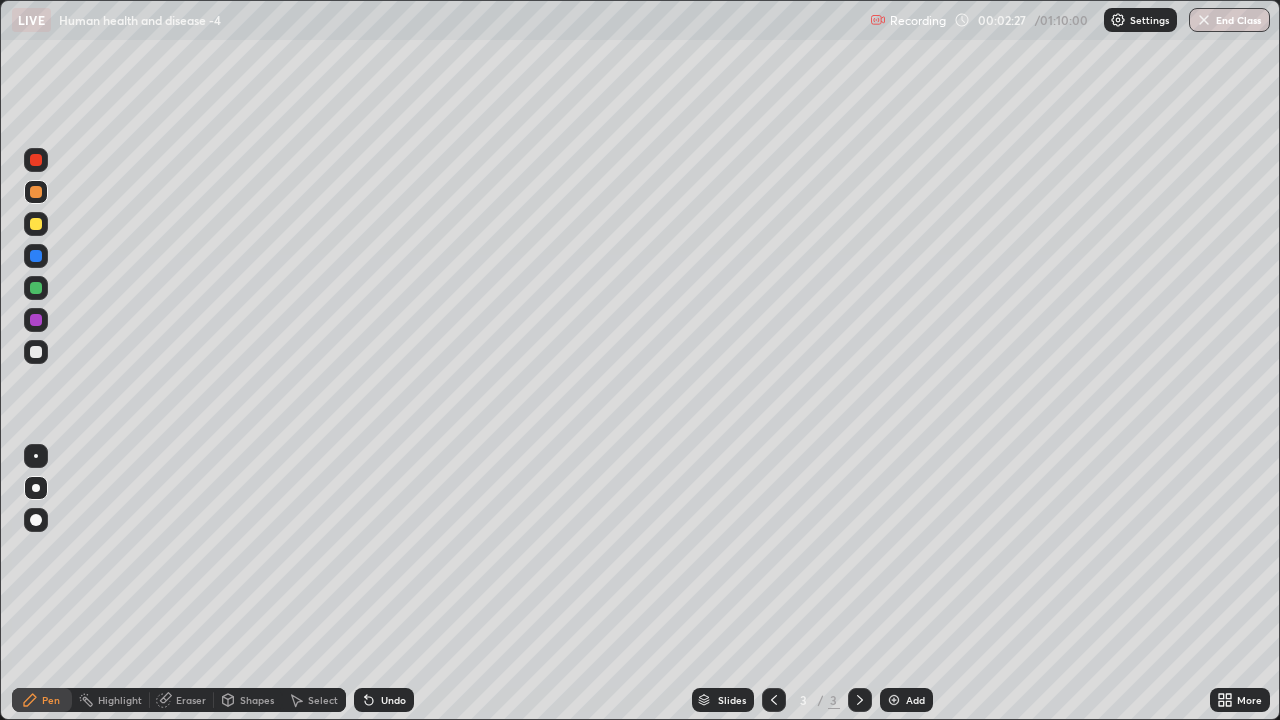 click at bounding box center (36, 352) 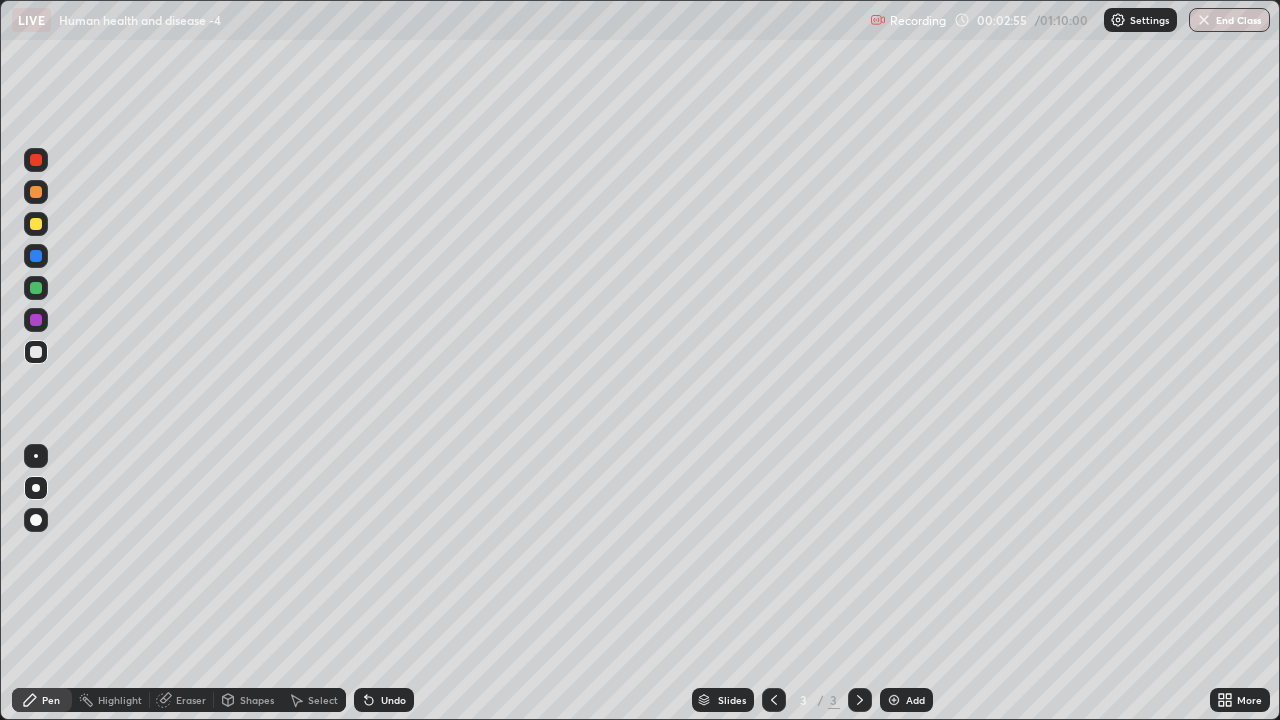 click at bounding box center (36, 520) 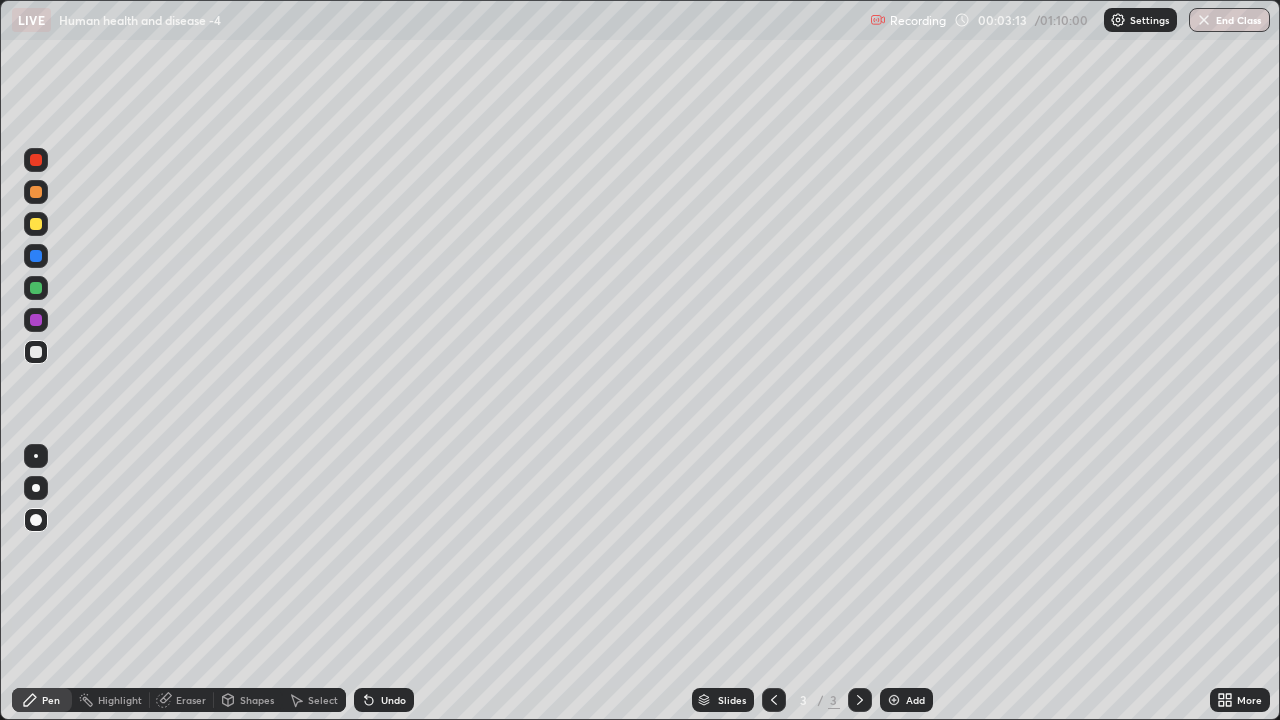 click at bounding box center [36, 288] 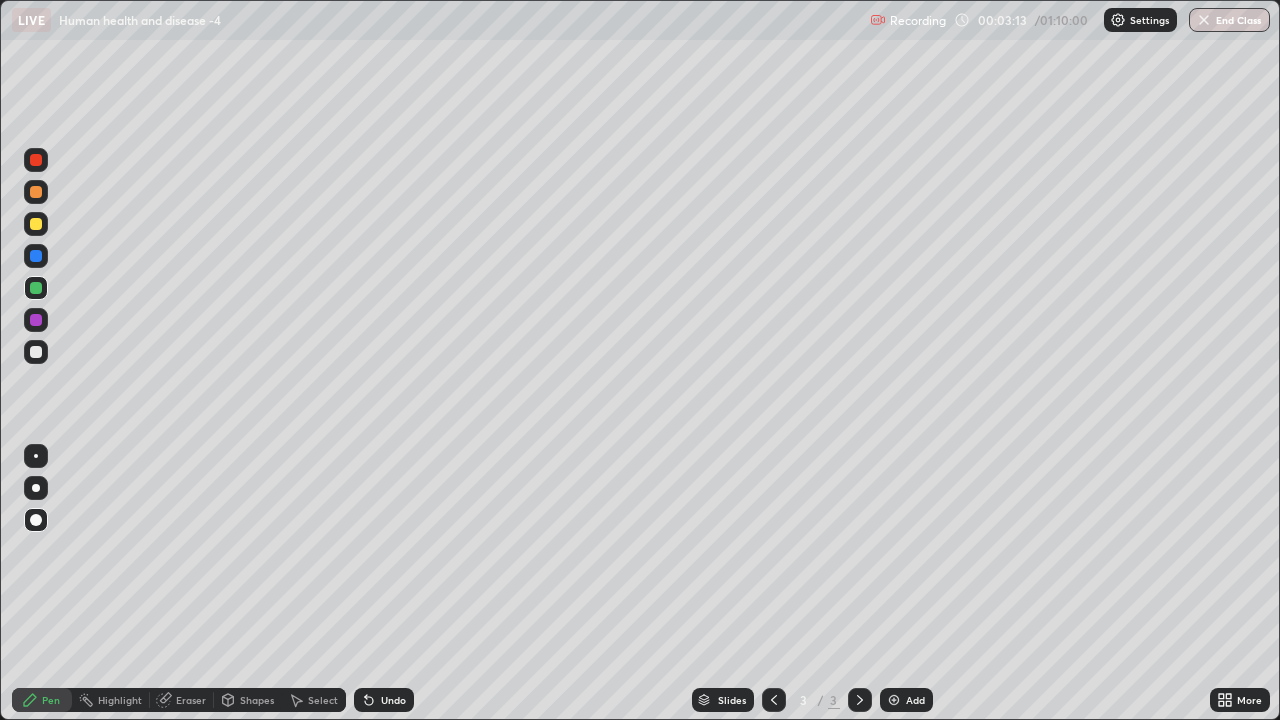 click at bounding box center (36, 288) 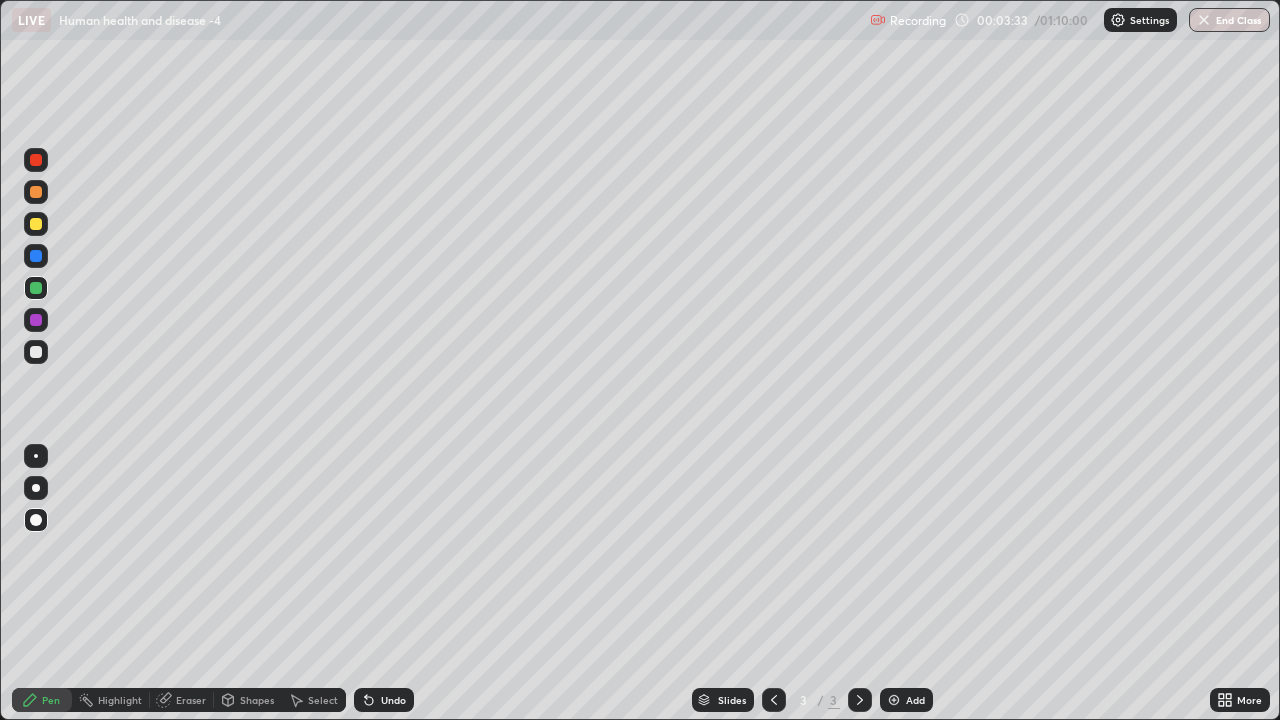 click at bounding box center [36, 352] 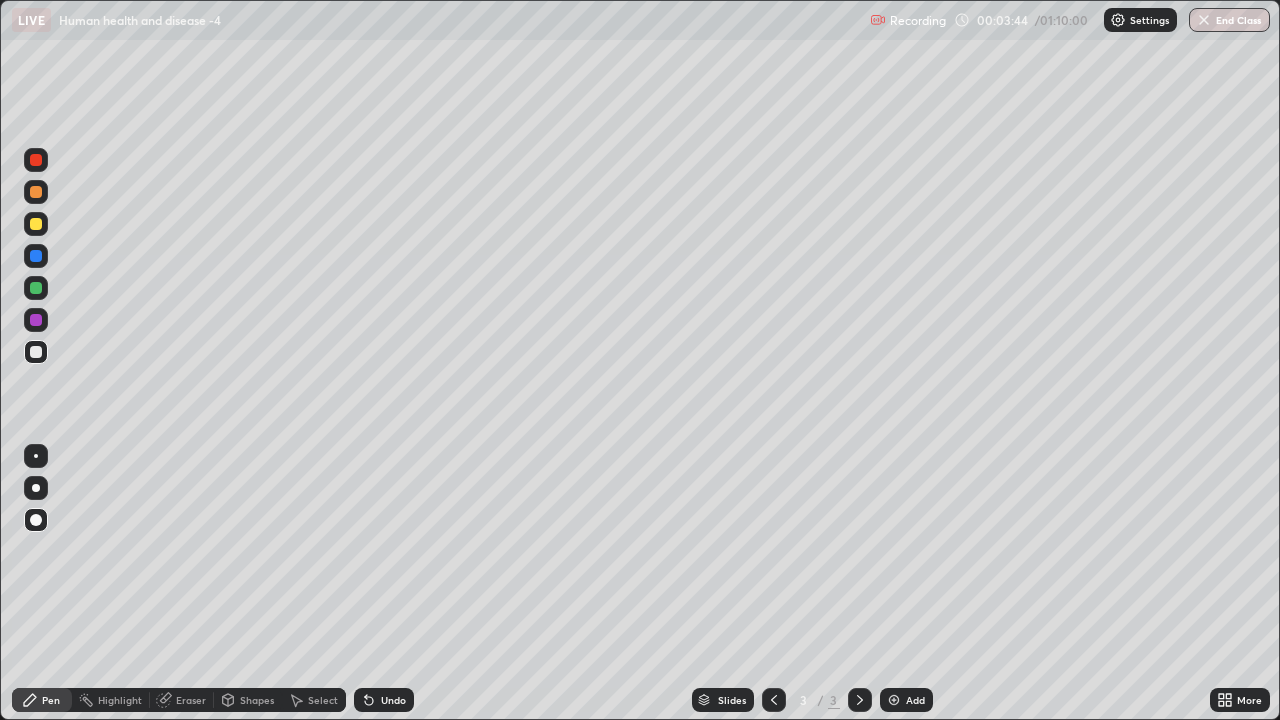 click at bounding box center (36, 488) 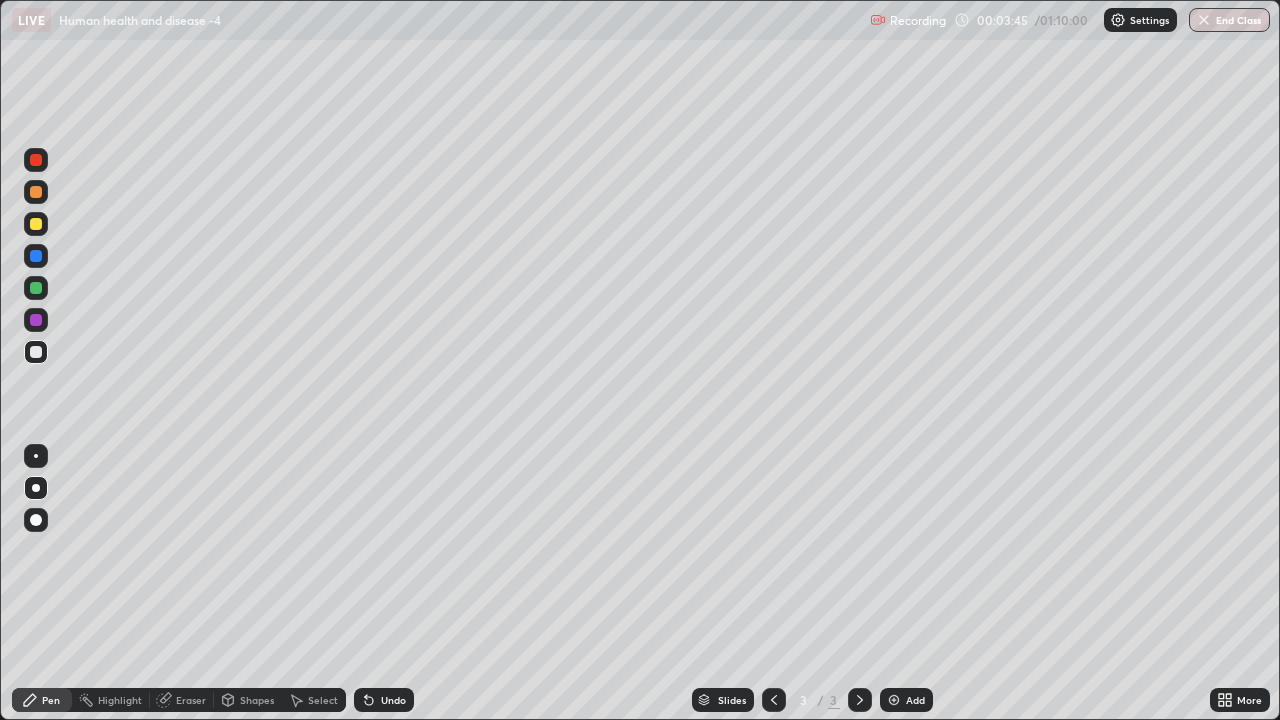 click at bounding box center [36, 488] 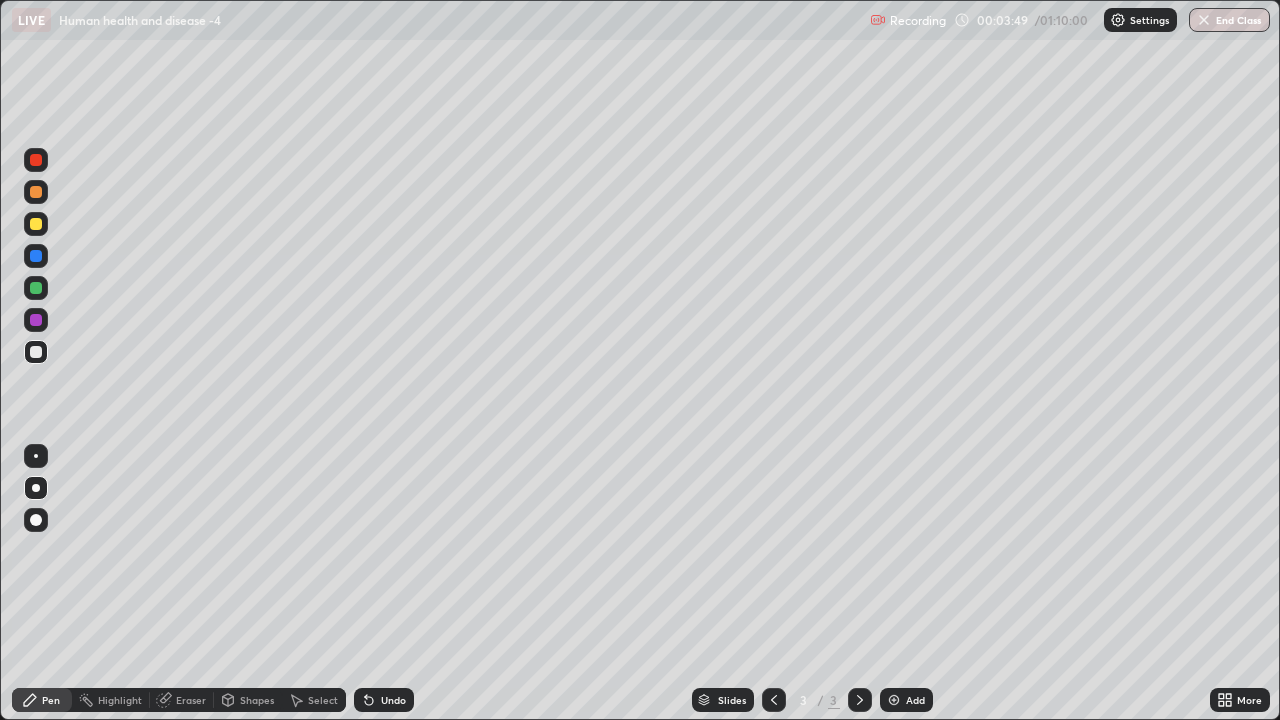 click at bounding box center (36, 160) 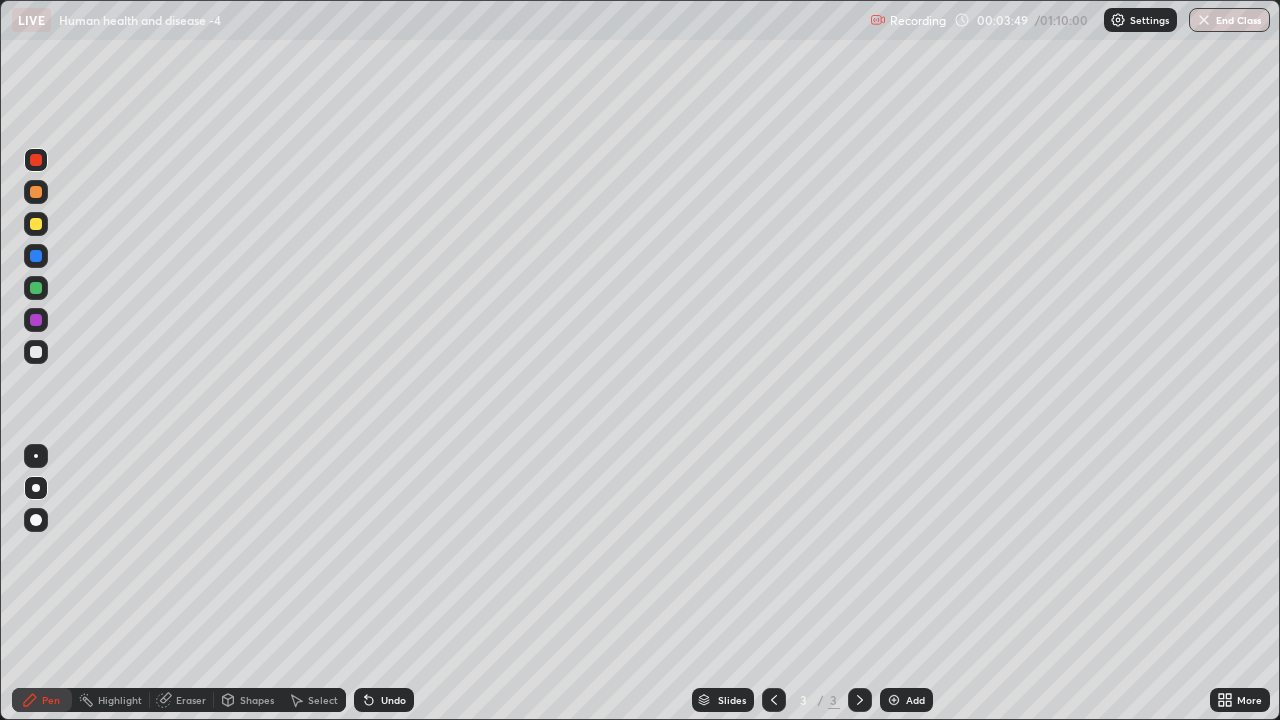 click at bounding box center [36, 160] 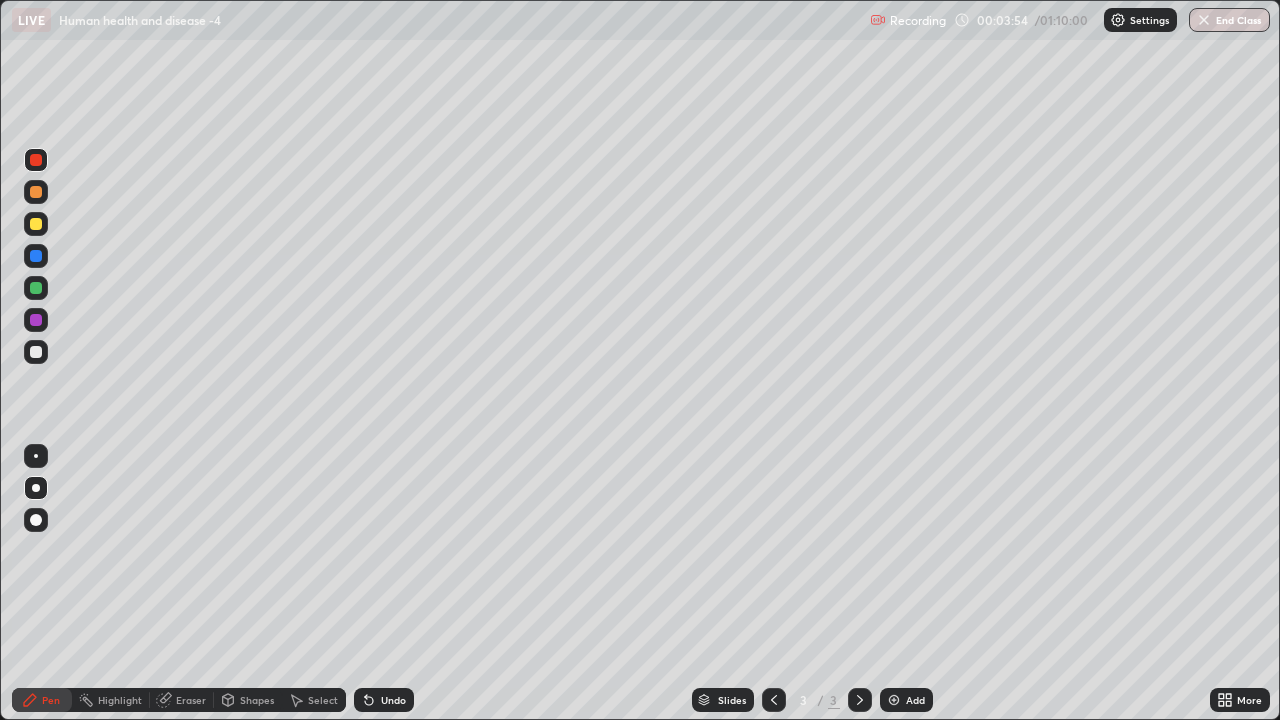 click at bounding box center (36, 352) 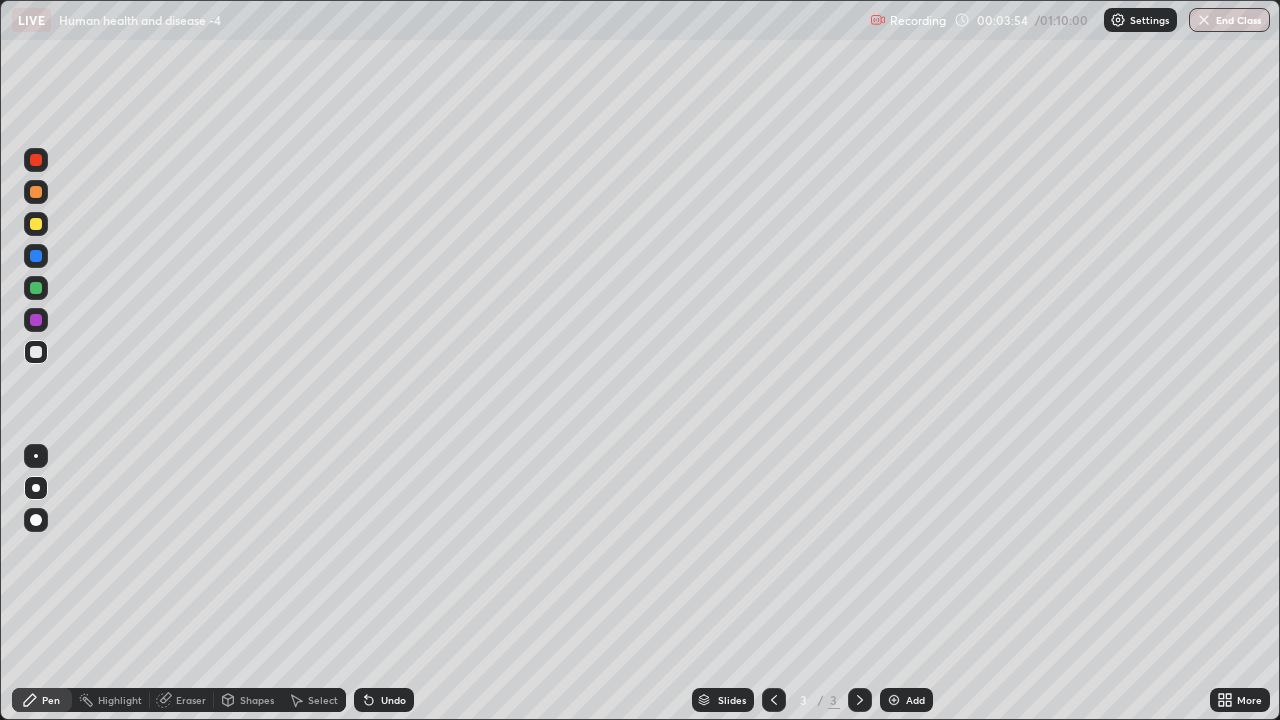 click at bounding box center (36, 352) 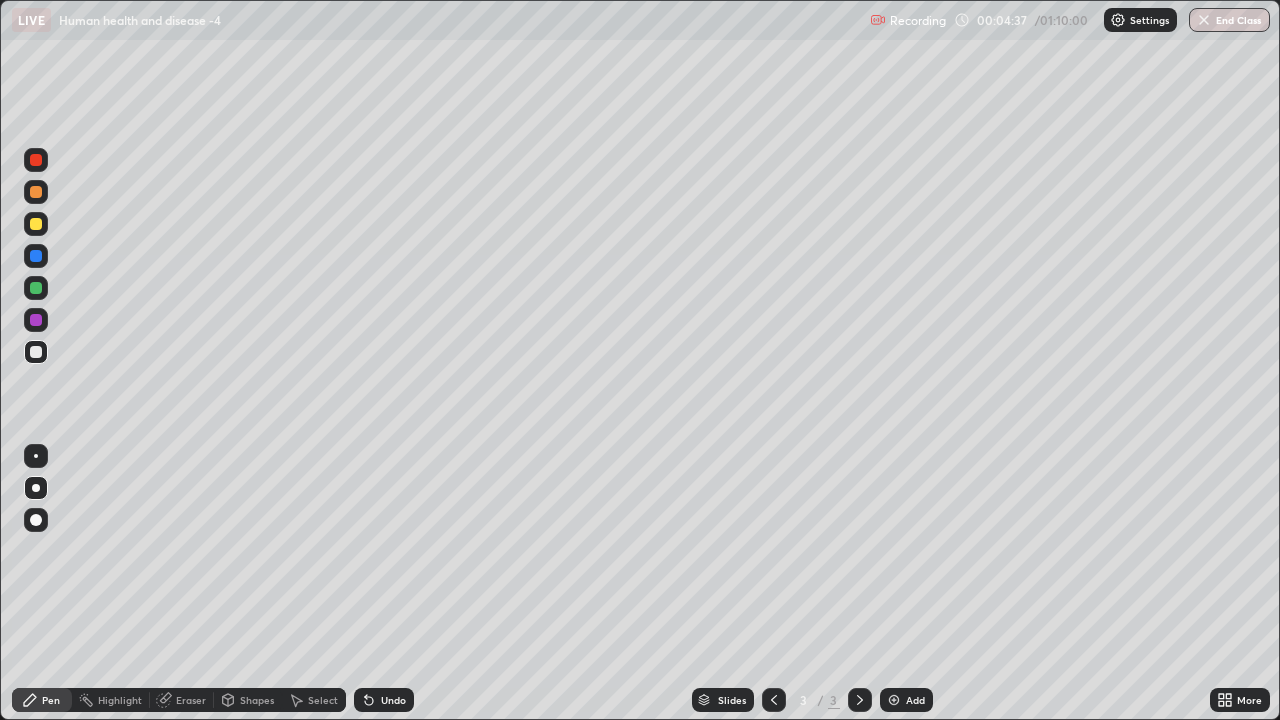 click at bounding box center (894, 700) 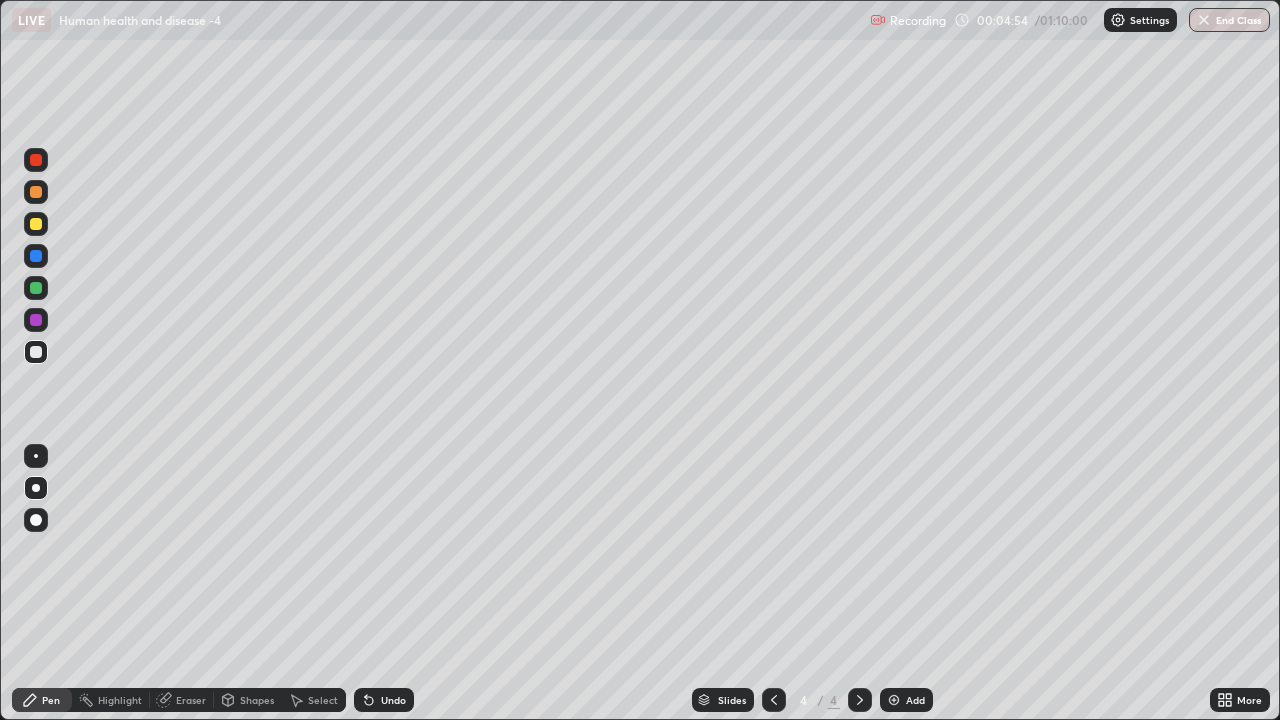 click at bounding box center (36, 192) 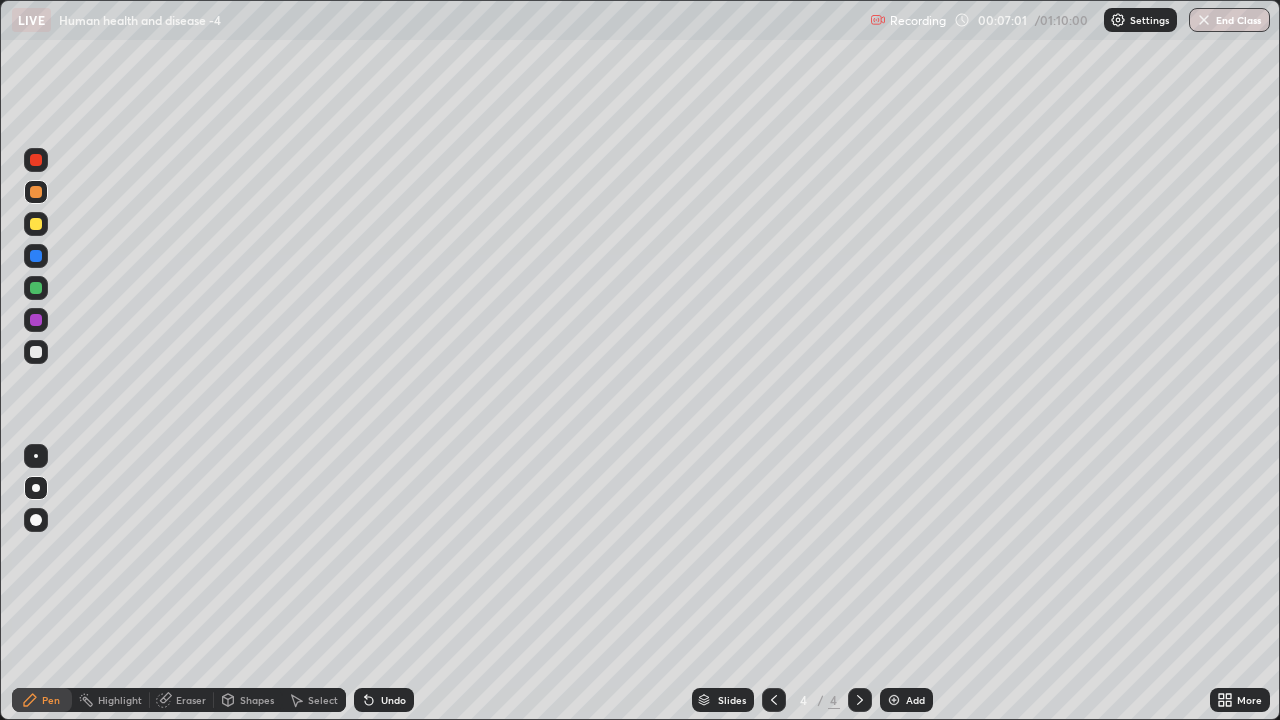 click at bounding box center [894, 700] 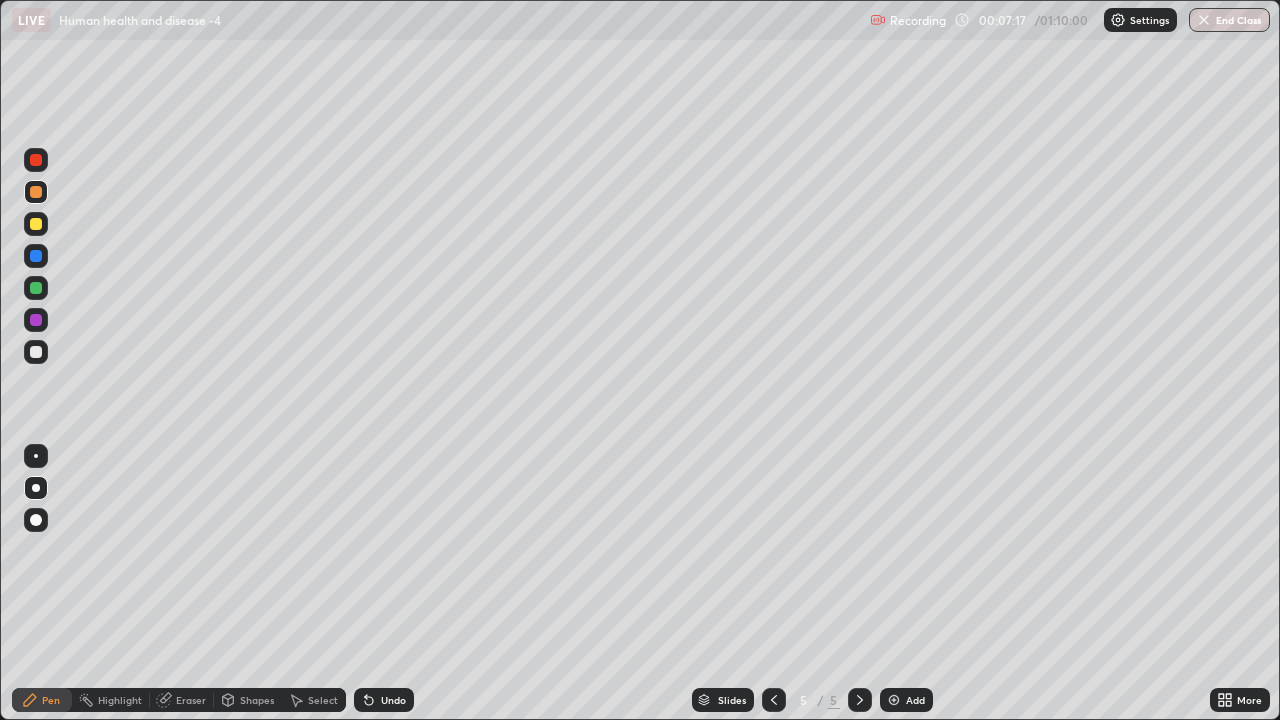 click at bounding box center (36, 352) 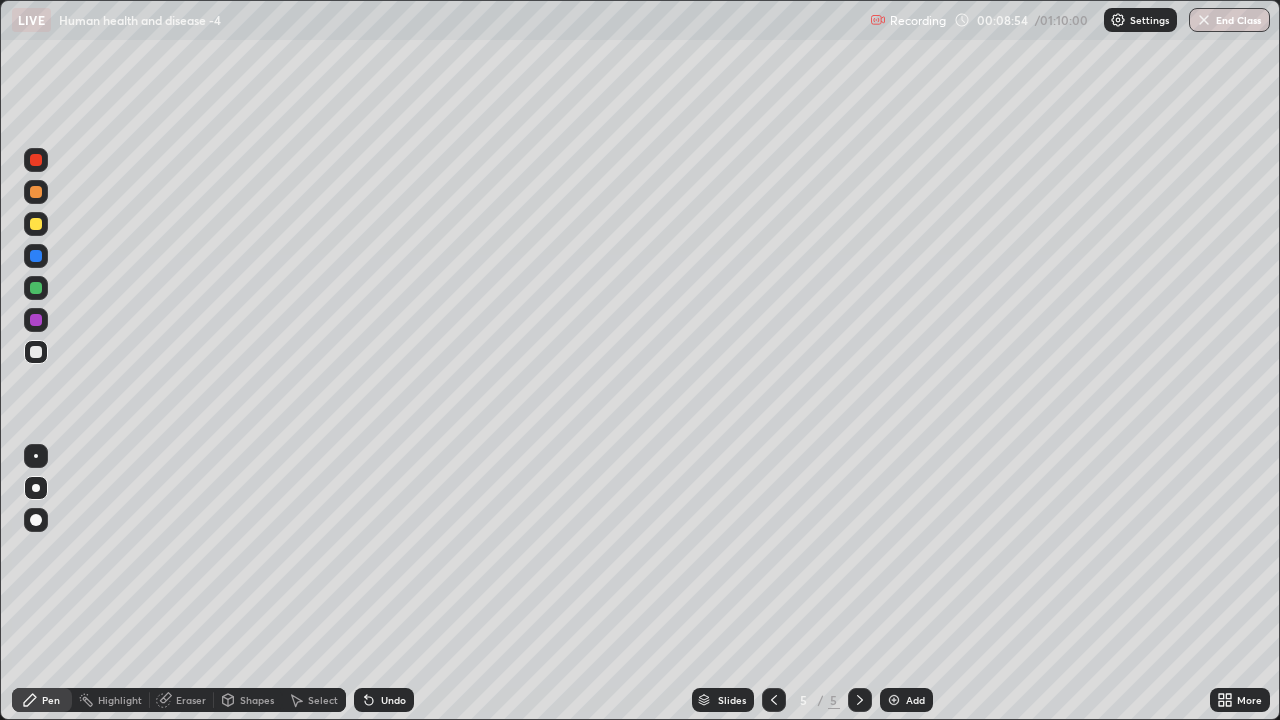 click at bounding box center (36, 160) 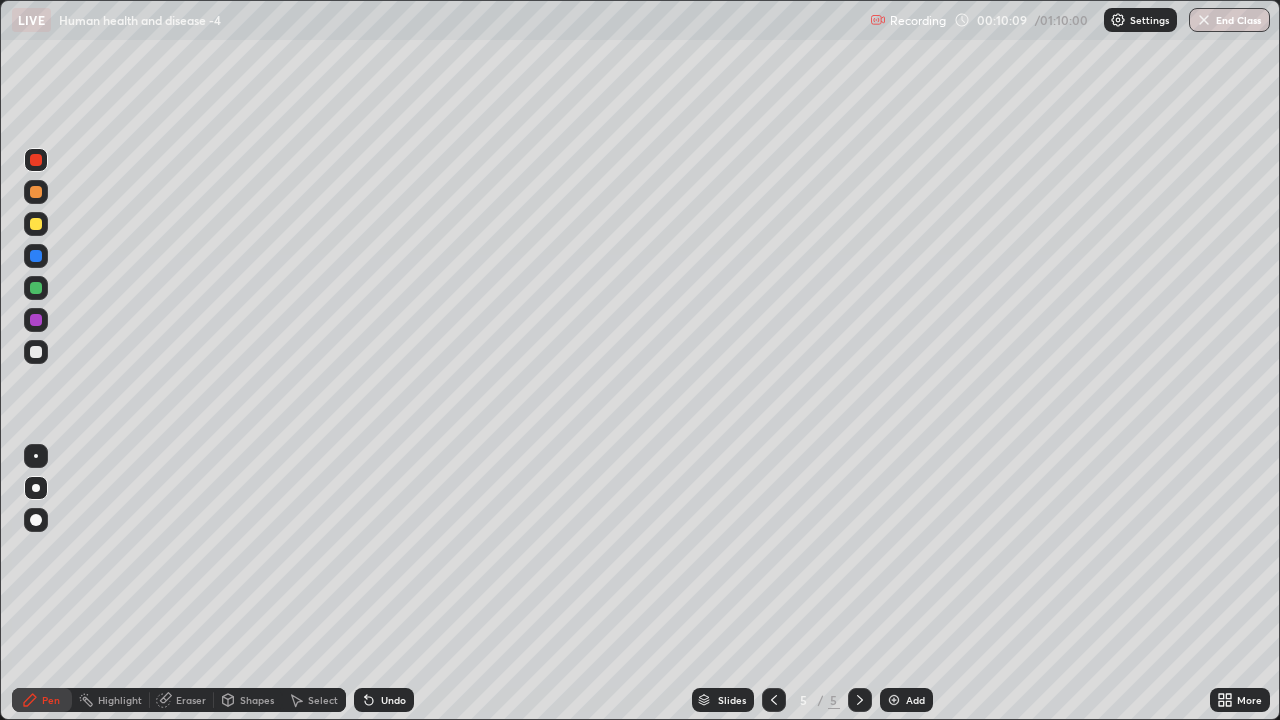 click at bounding box center [36, 352] 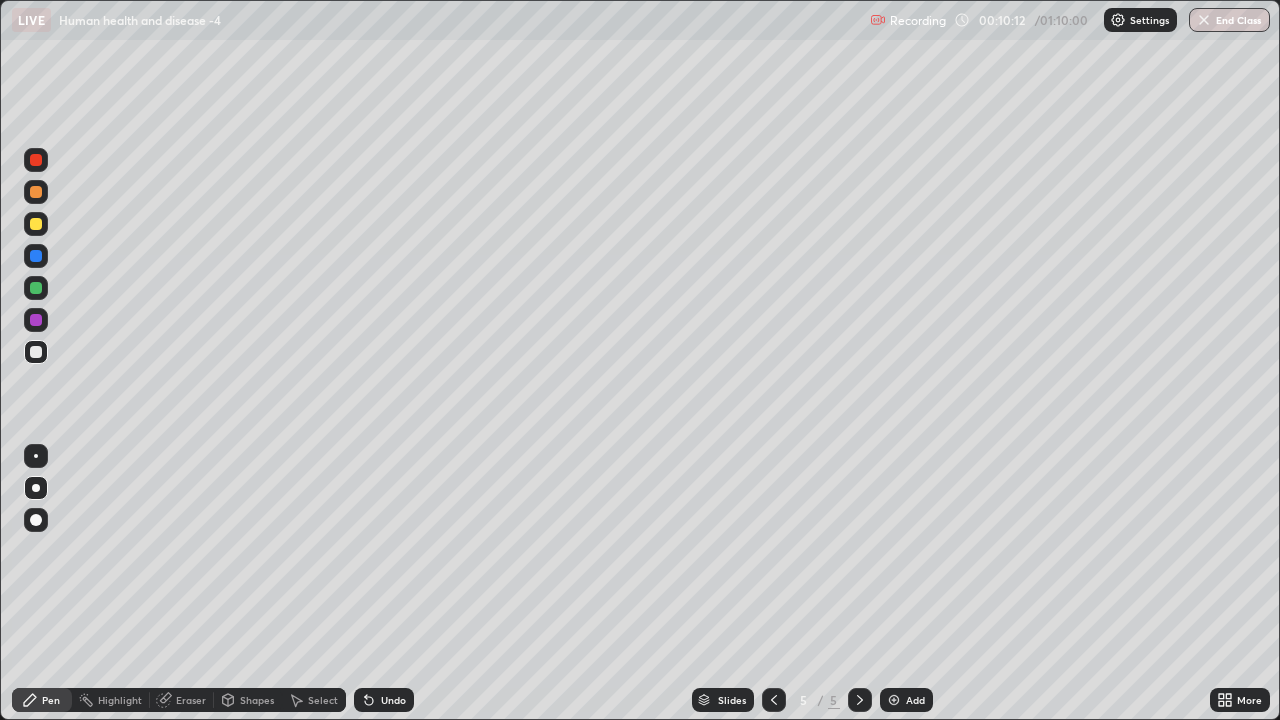 click at bounding box center (36, 160) 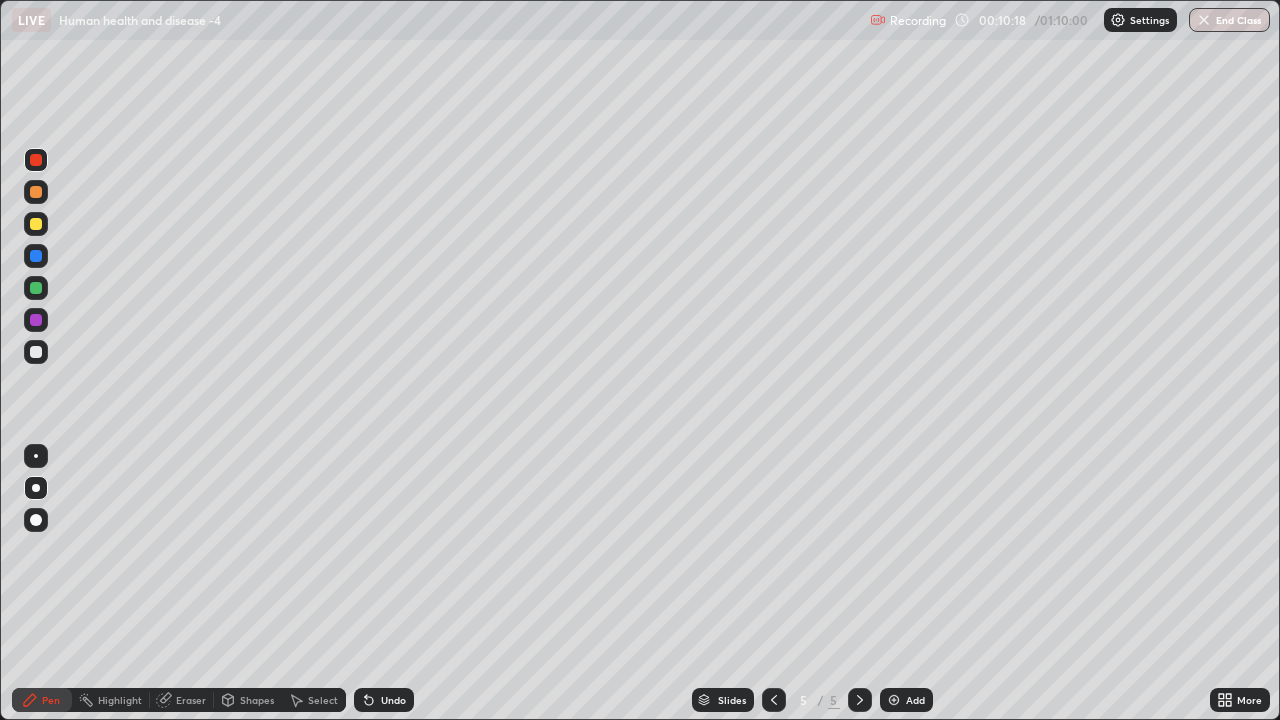 click at bounding box center [36, 352] 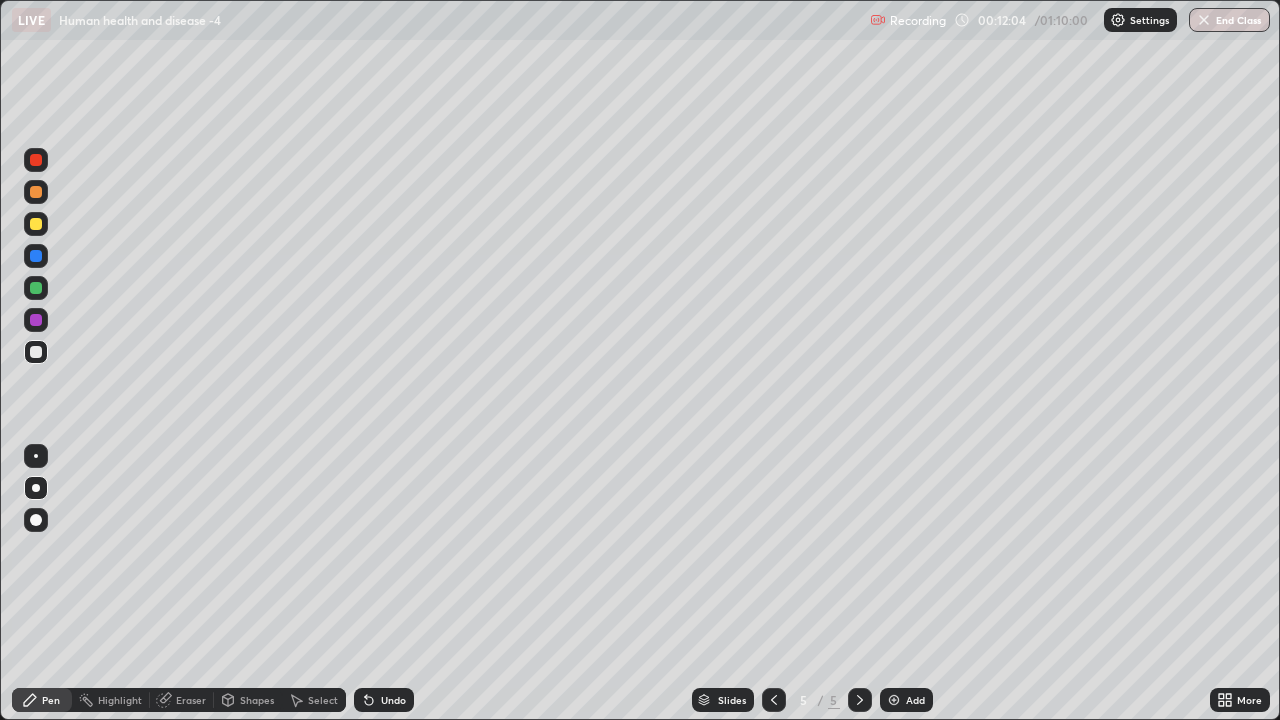 click 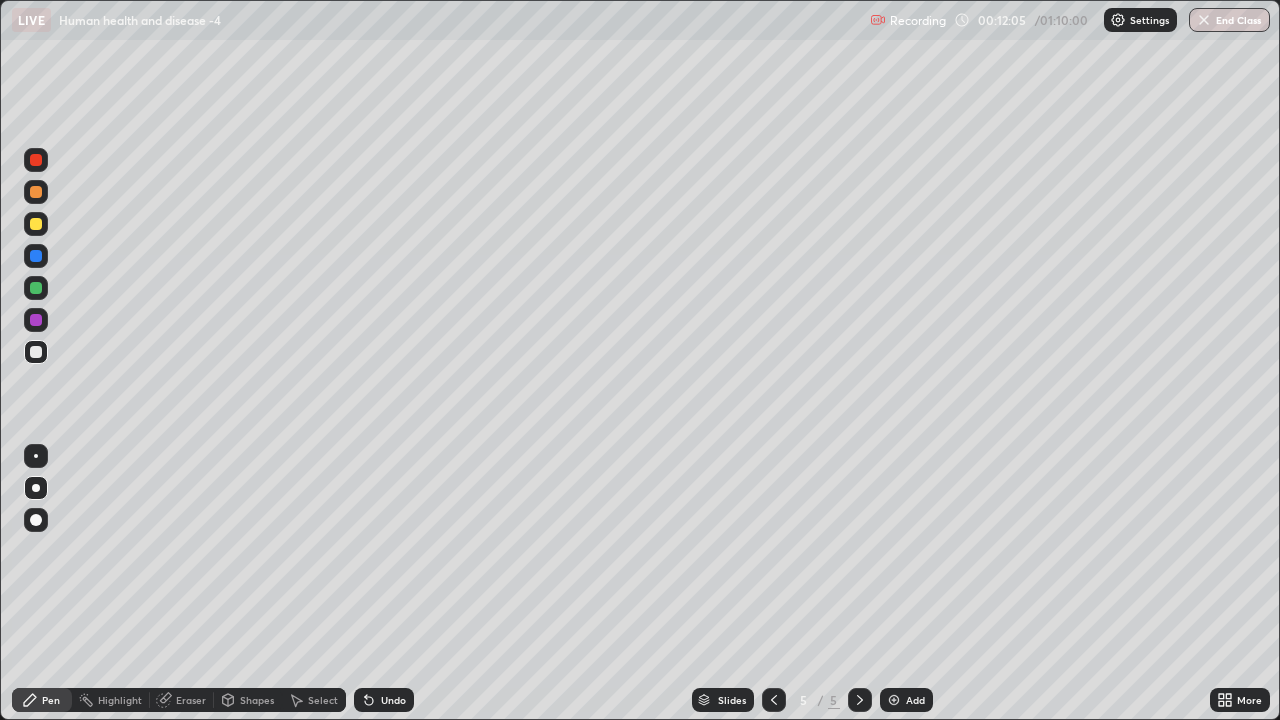 click on "Undo" at bounding box center (384, 700) 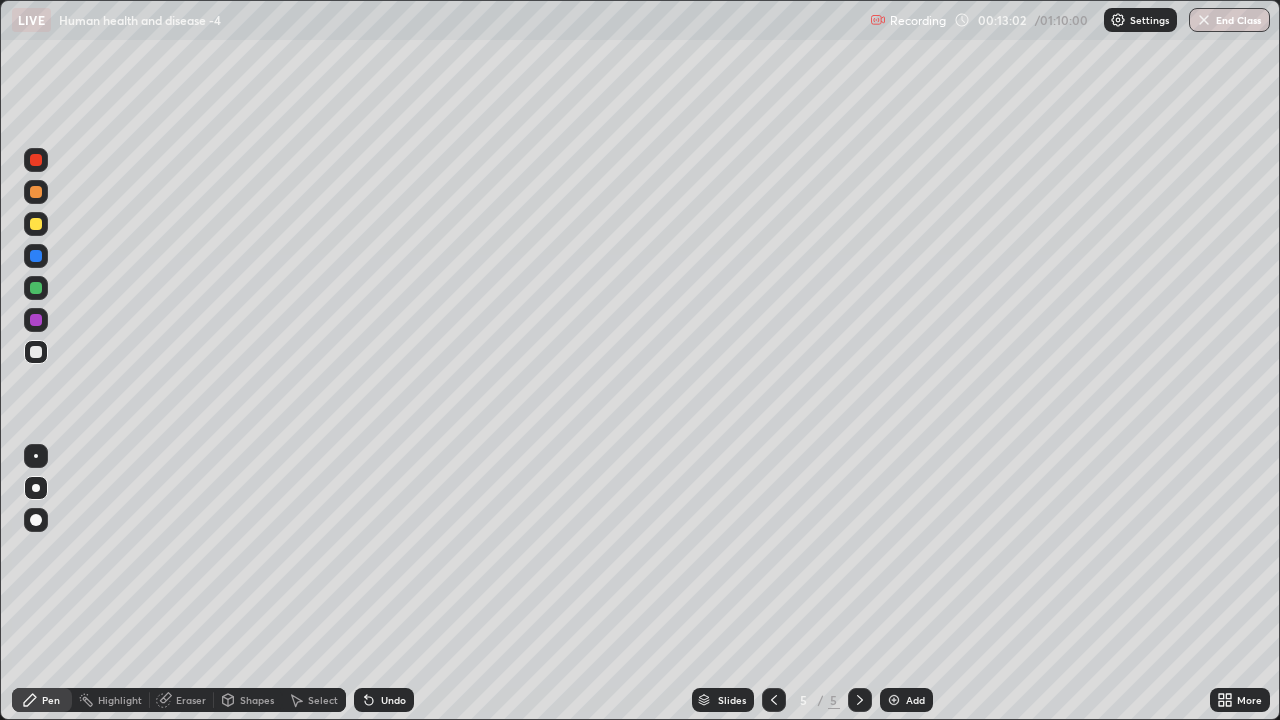 click at bounding box center [894, 700] 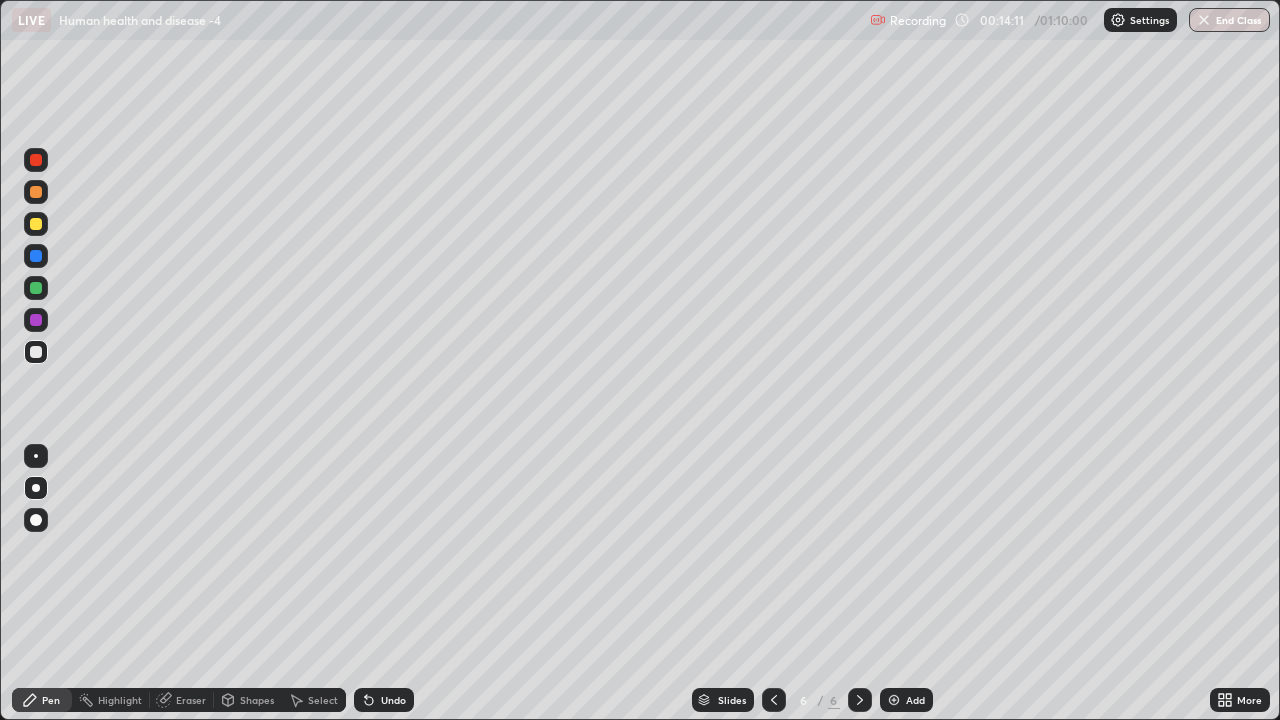 click 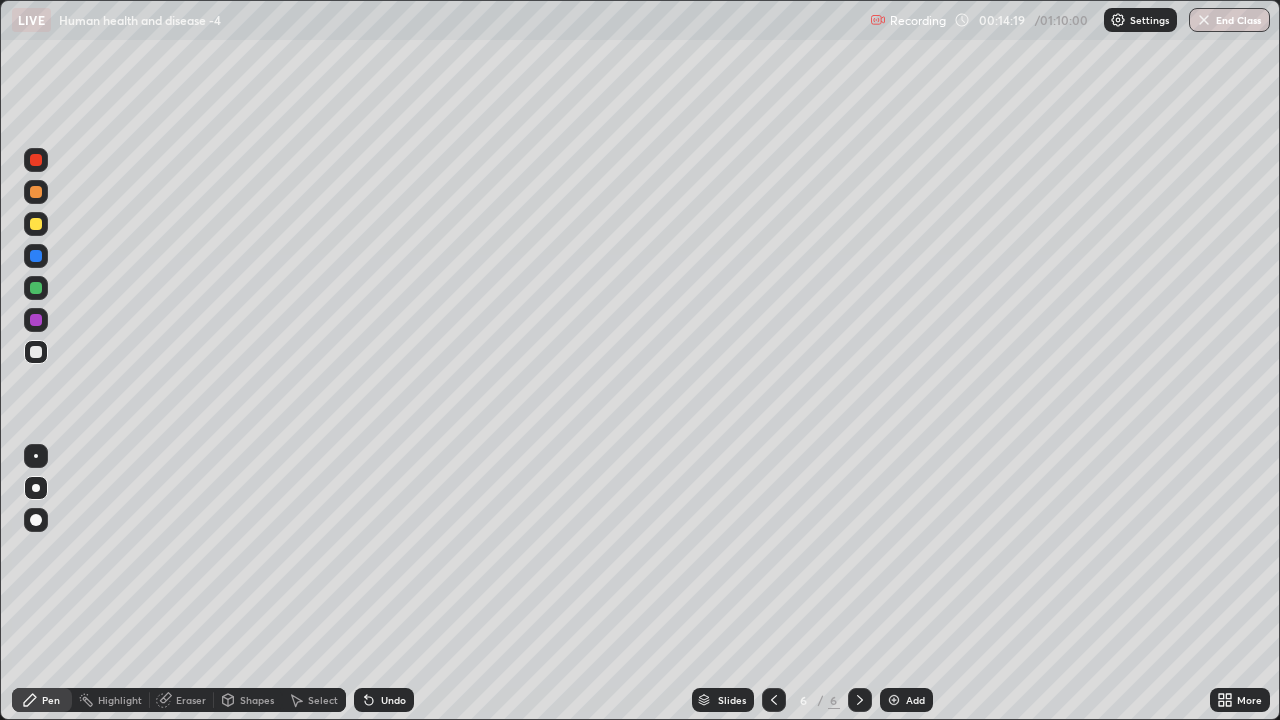 click at bounding box center (36, 288) 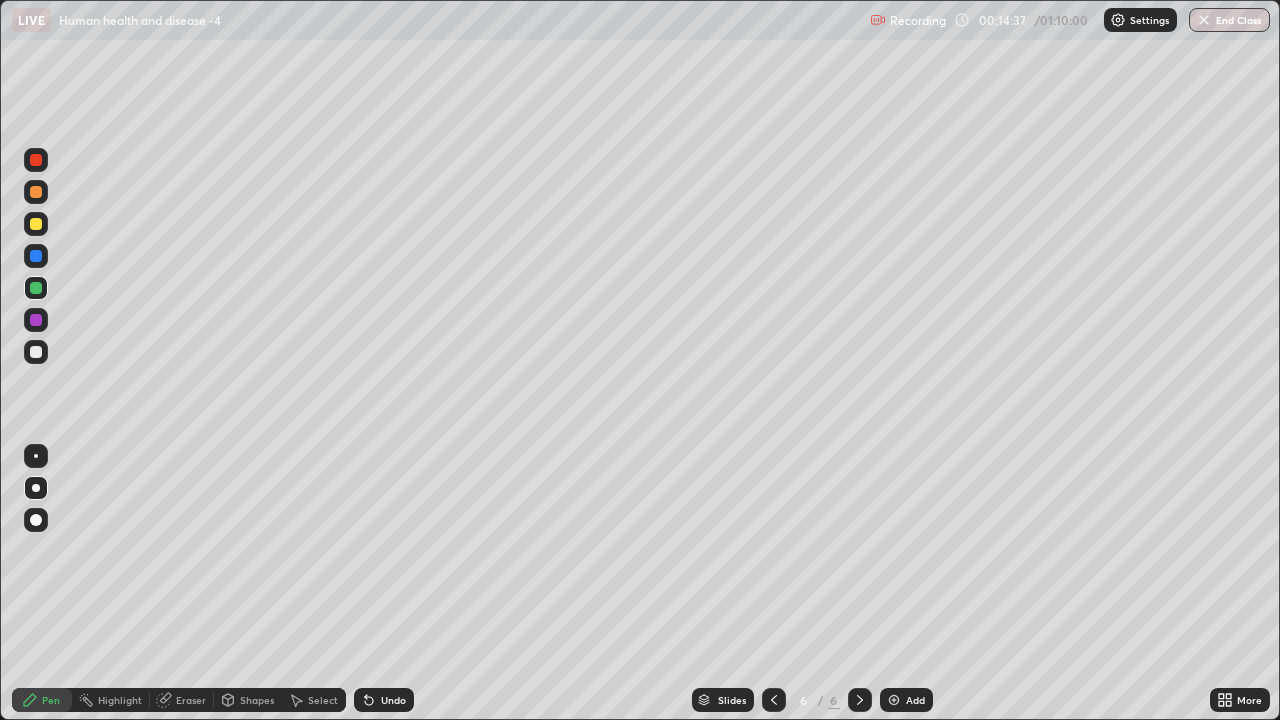 click 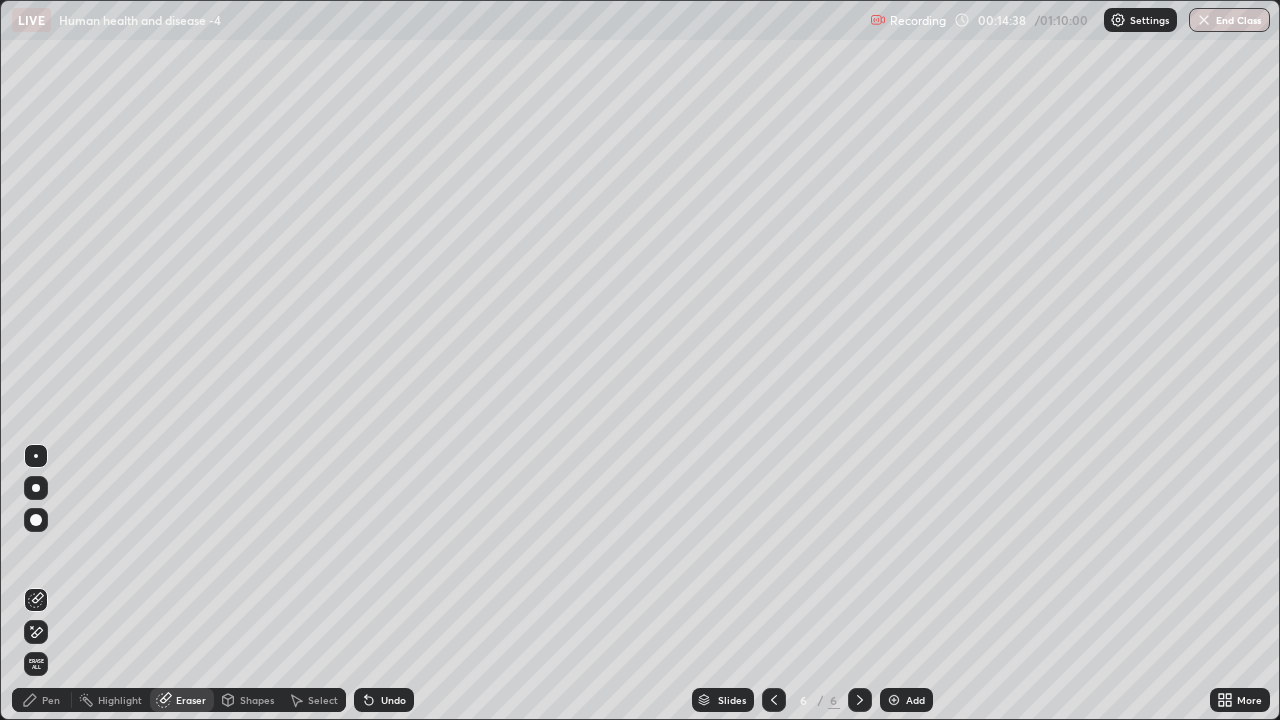 click at bounding box center (36, 456) 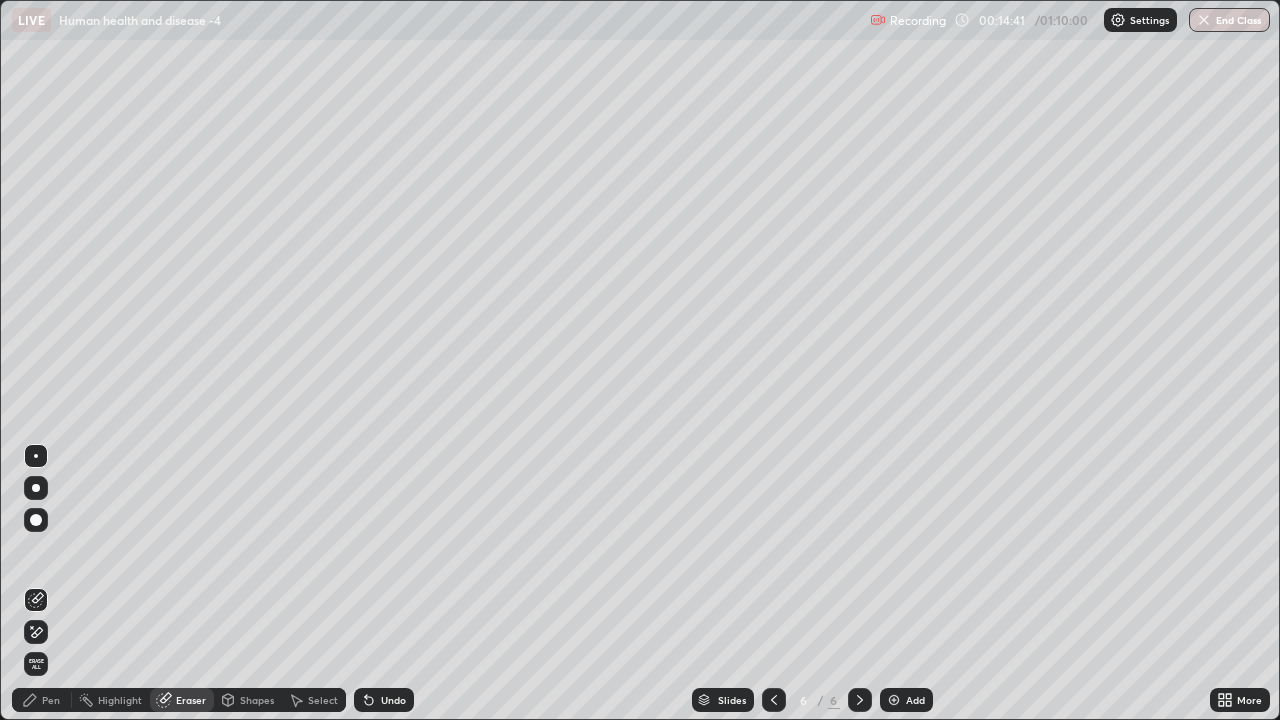 click on "Pen" at bounding box center [51, 700] 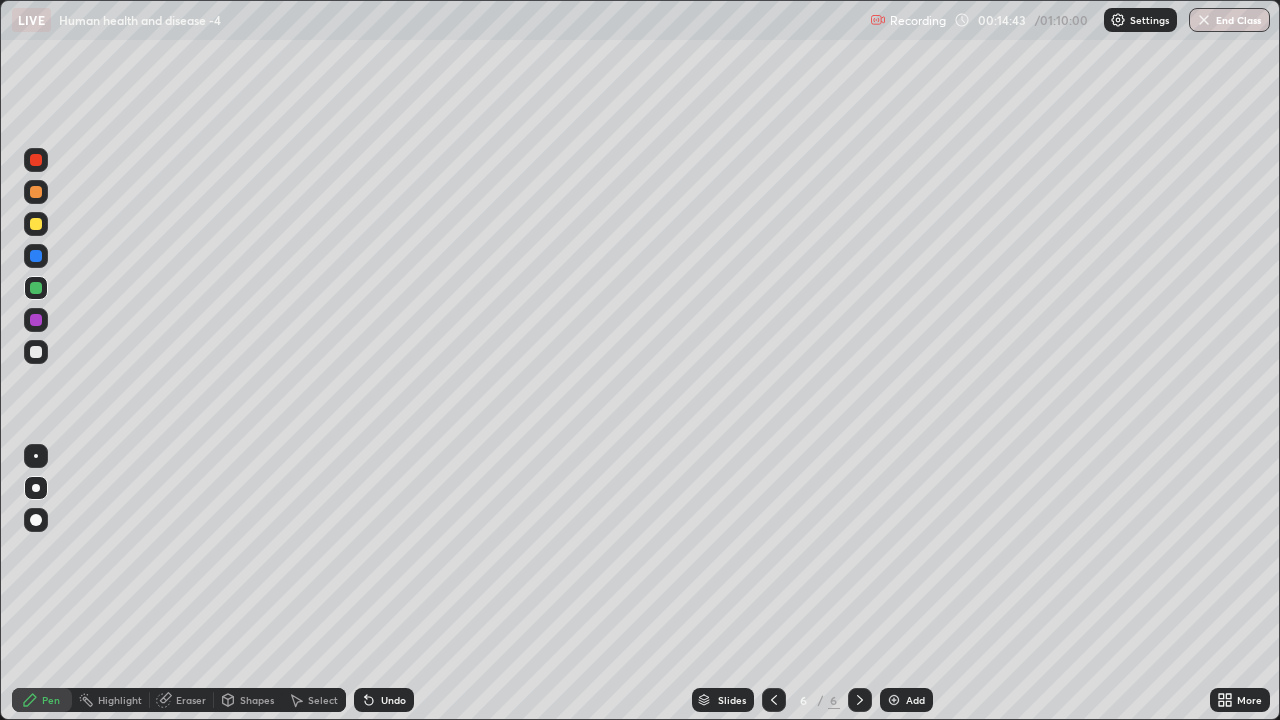 click at bounding box center [36, 352] 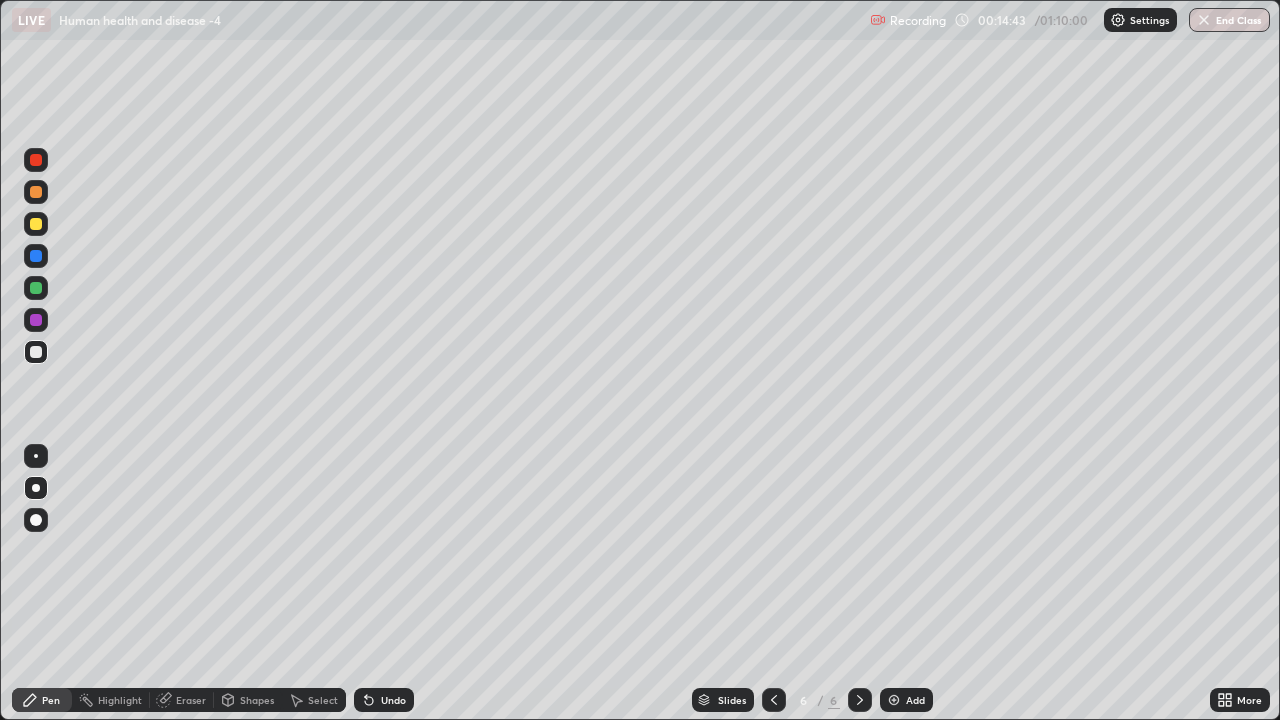 click at bounding box center [36, 352] 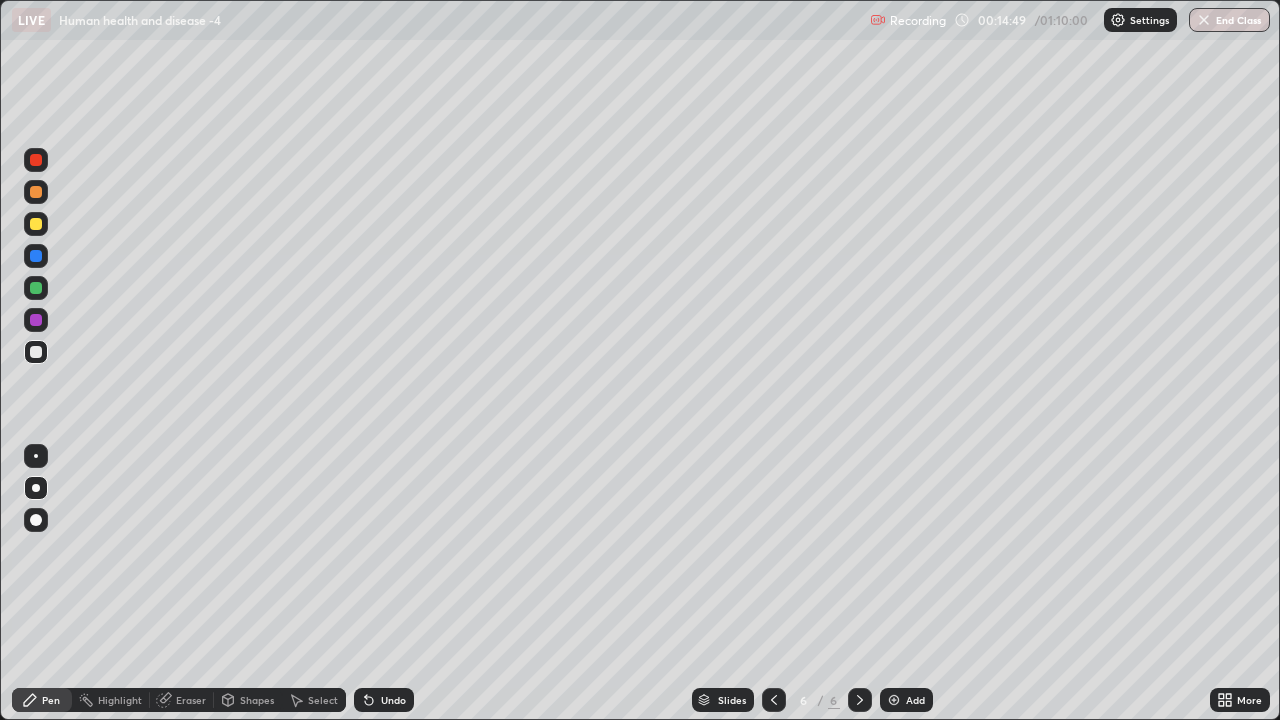 click at bounding box center [36, 288] 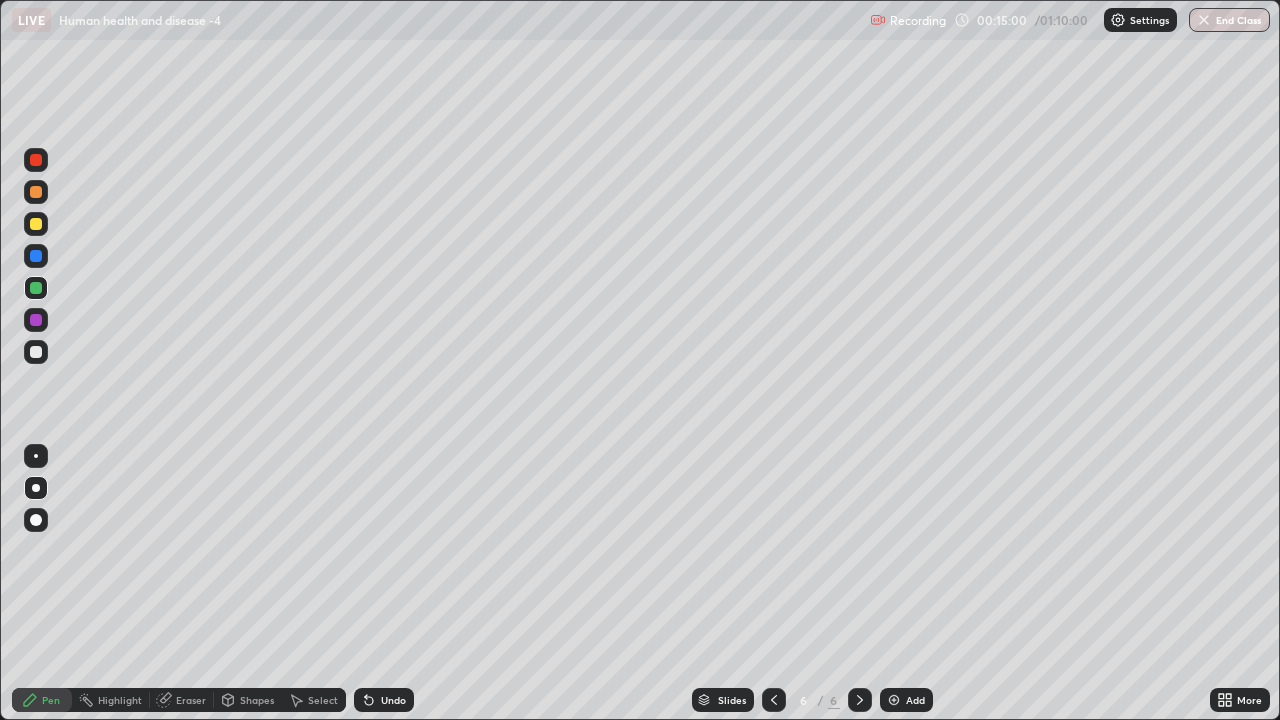 click at bounding box center [36, 256] 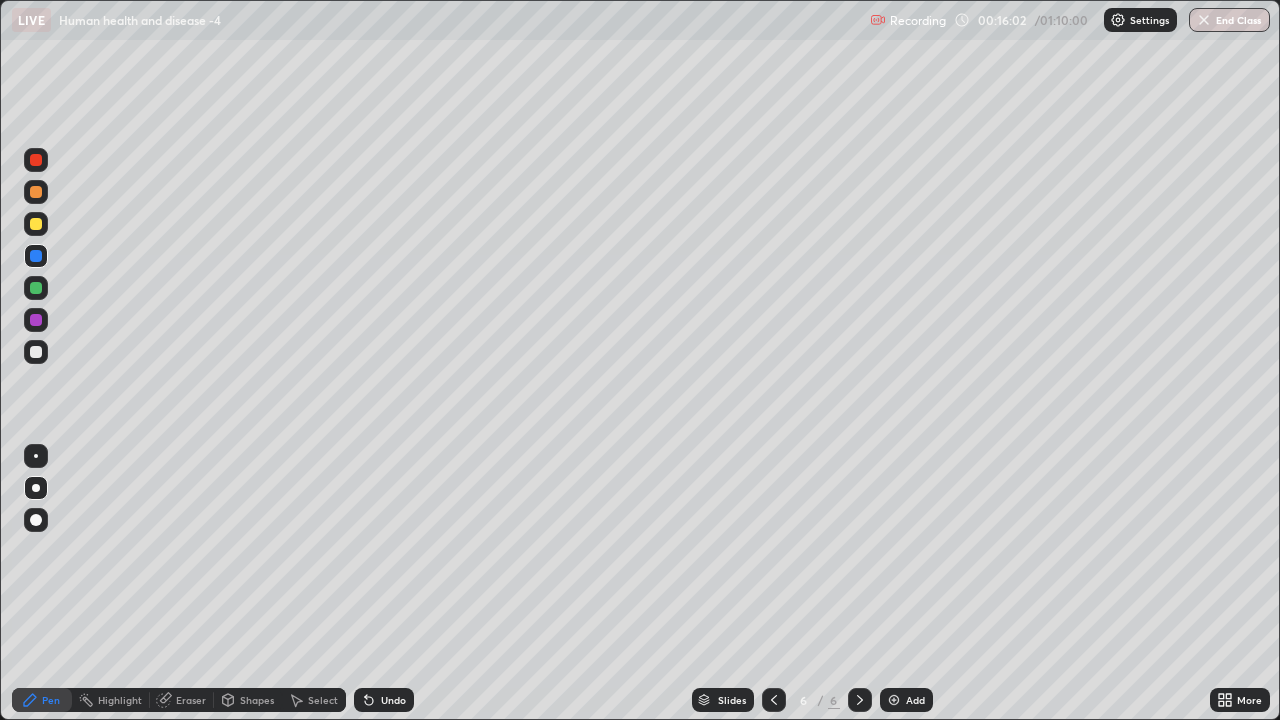 click 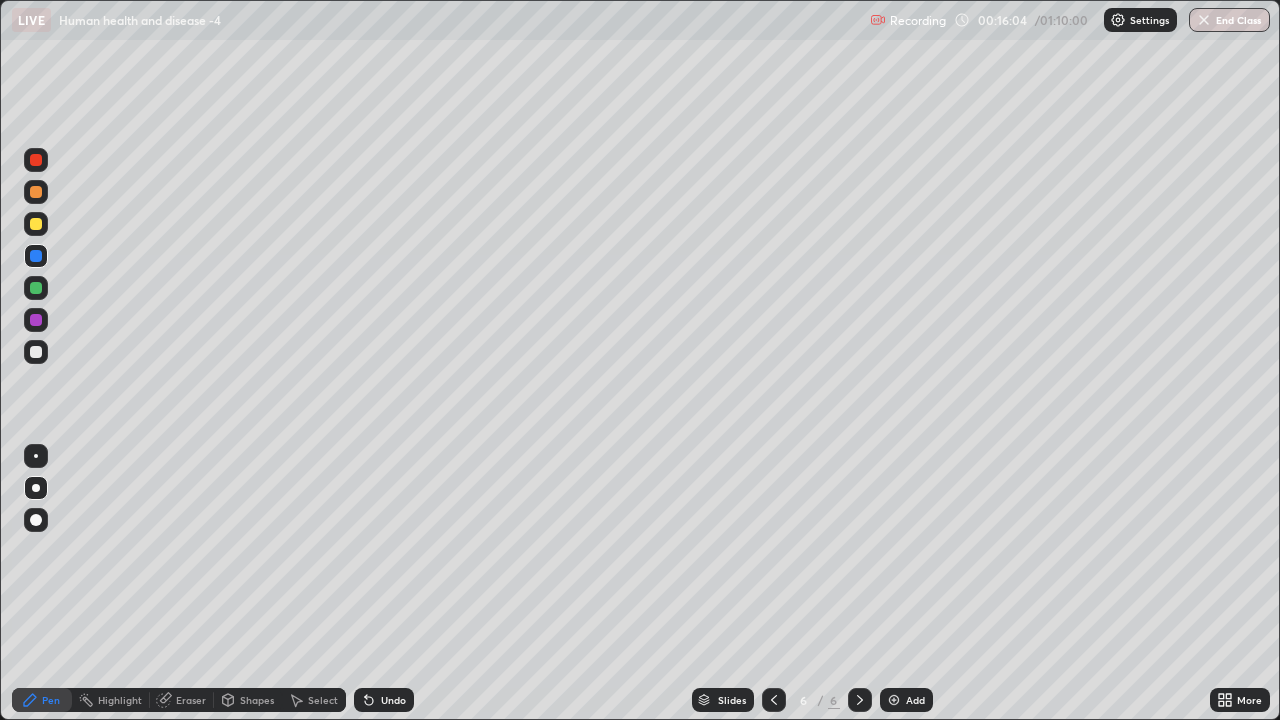 click at bounding box center (36, 352) 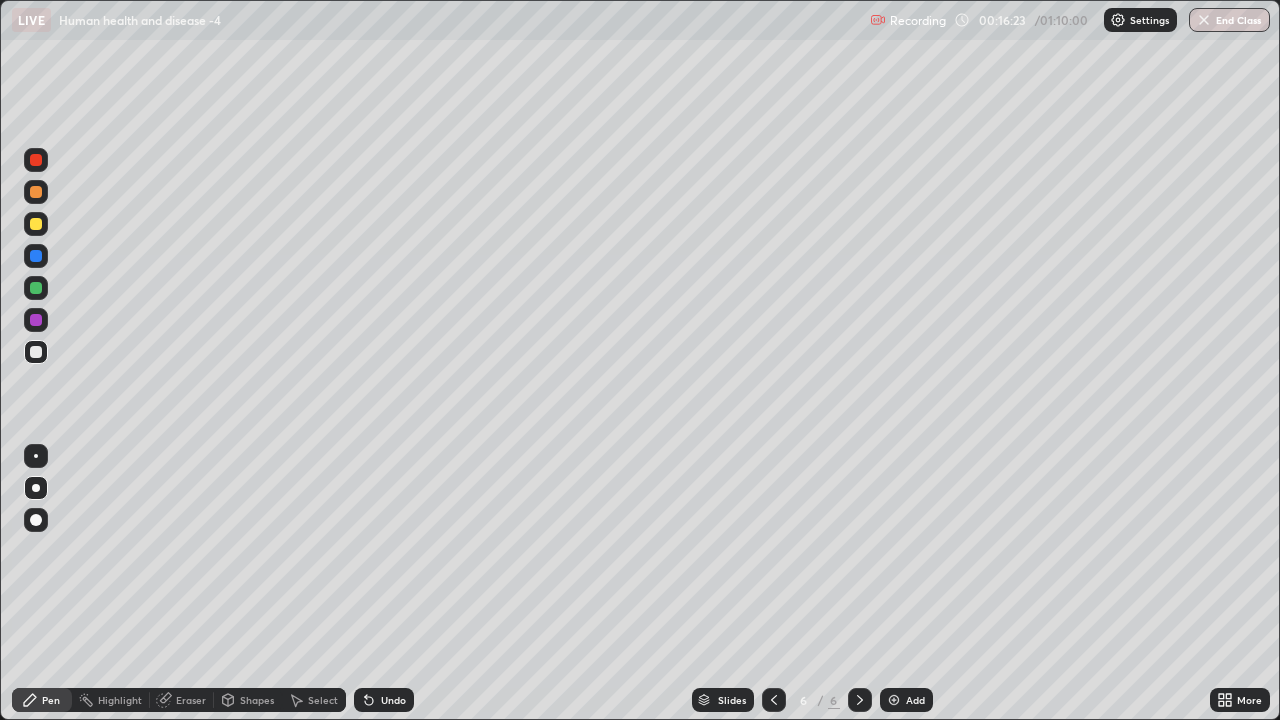 click at bounding box center [36, 192] 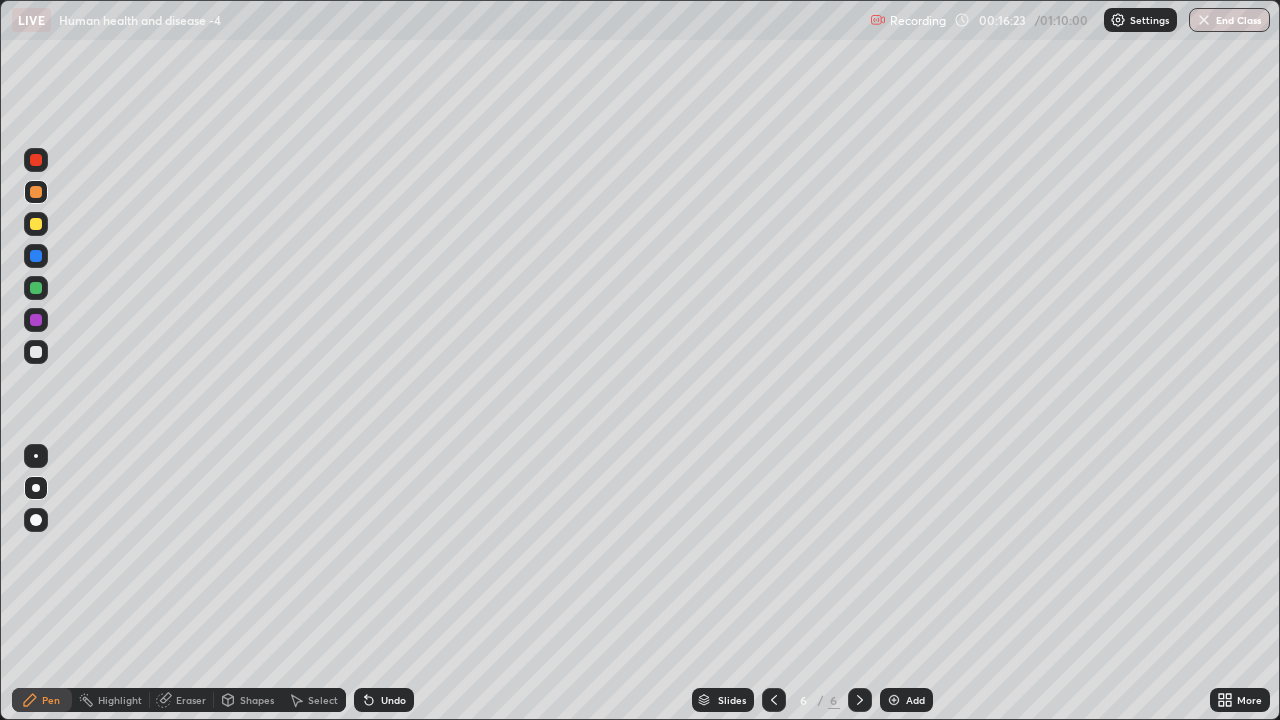 click at bounding box center (36, 192) 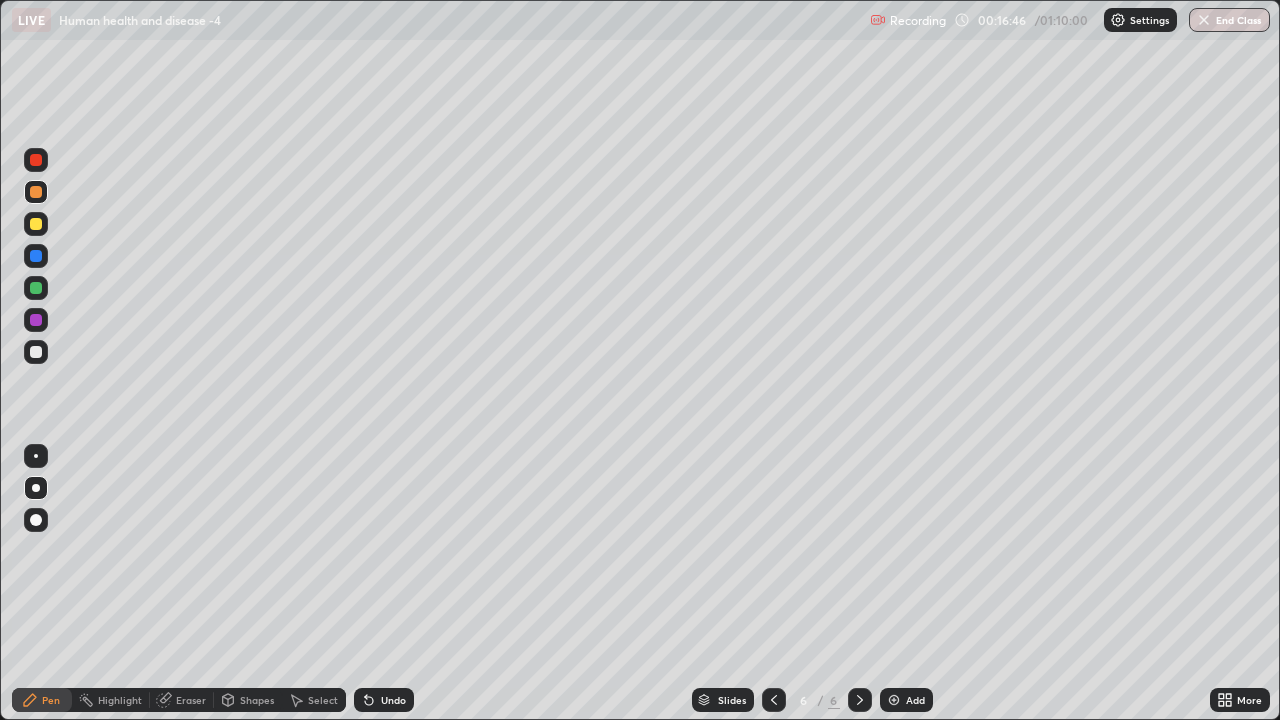 click at bounding box center [36, 288] 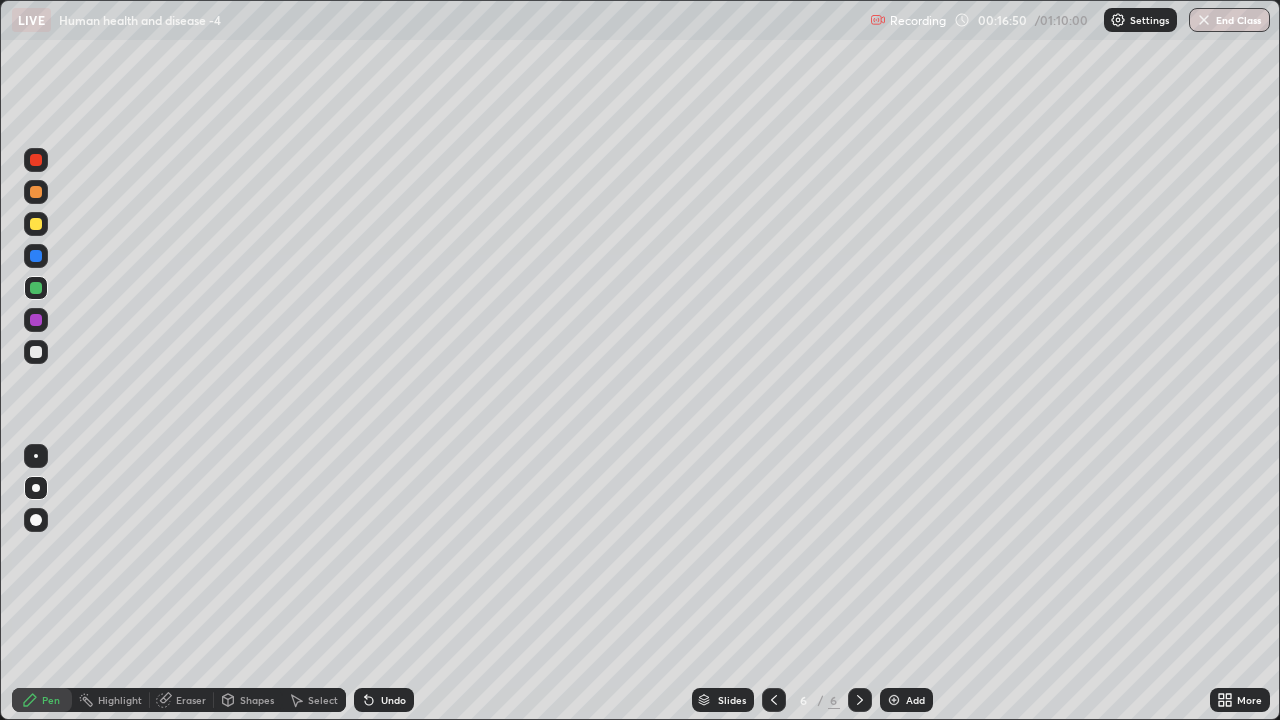 click at bounding box center (36, 352) 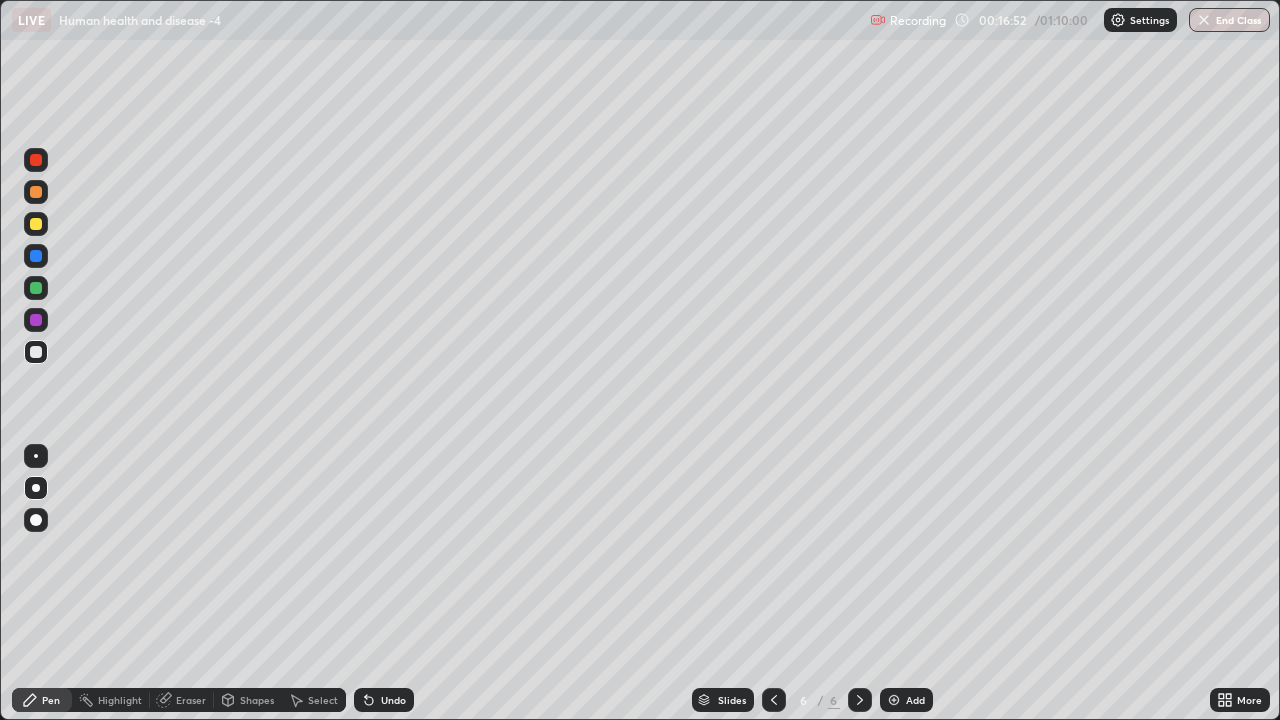 click 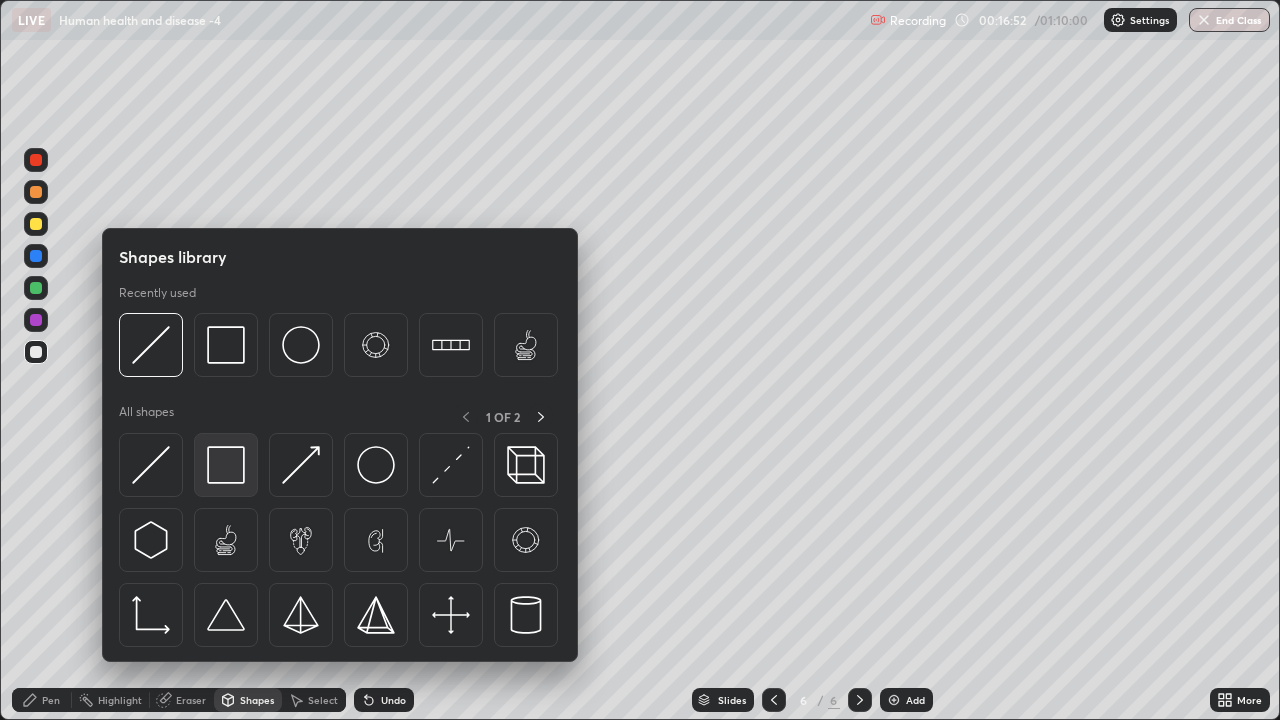click at bounding box center [226, 465] 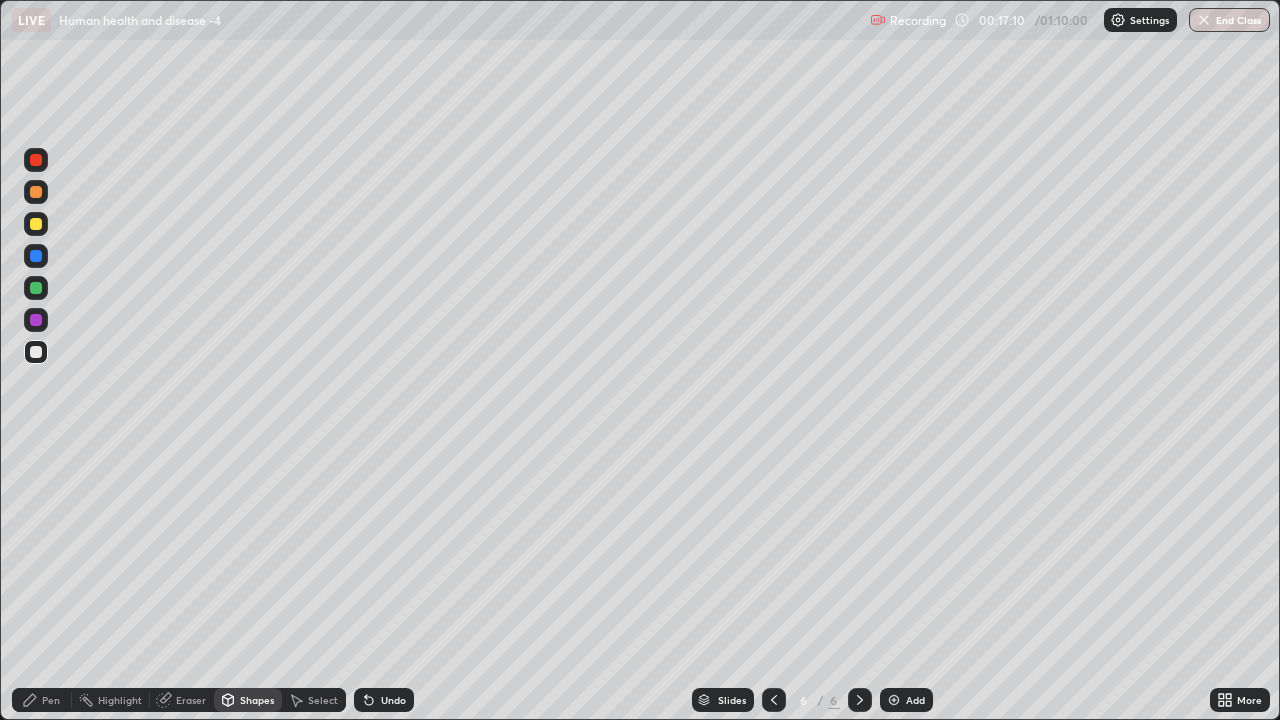 click at bounding box center (36, 192) 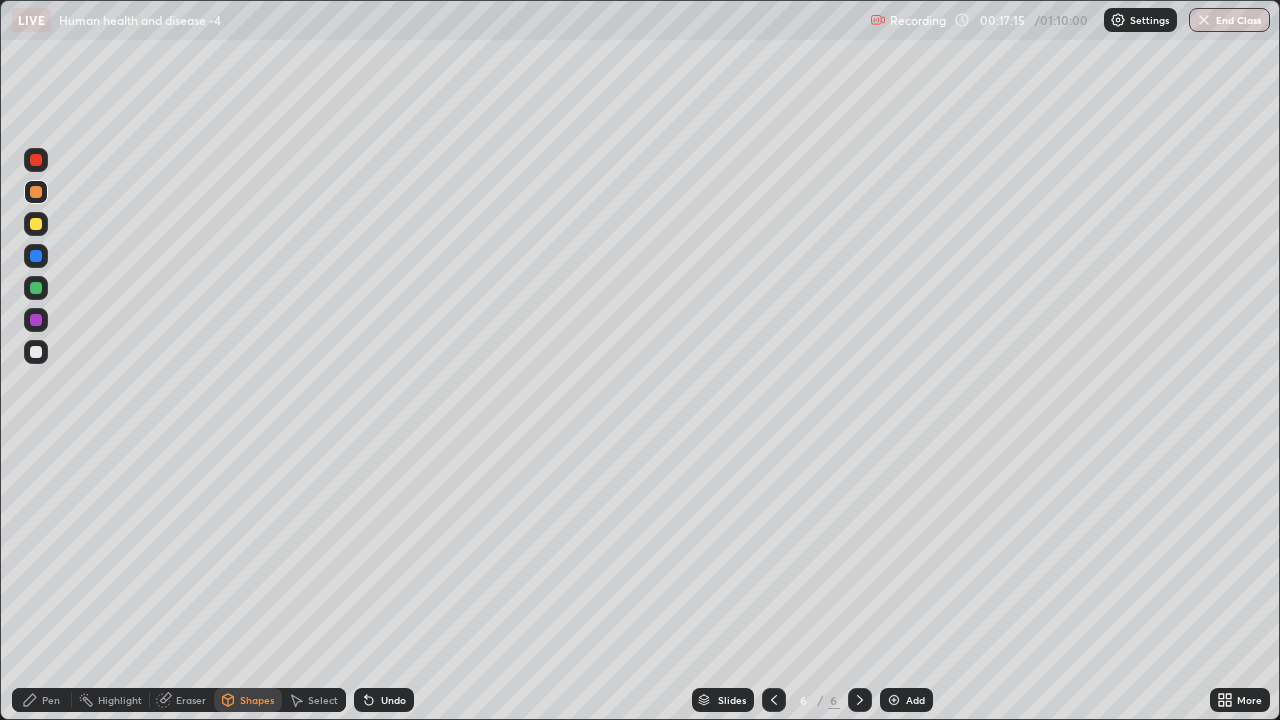 click 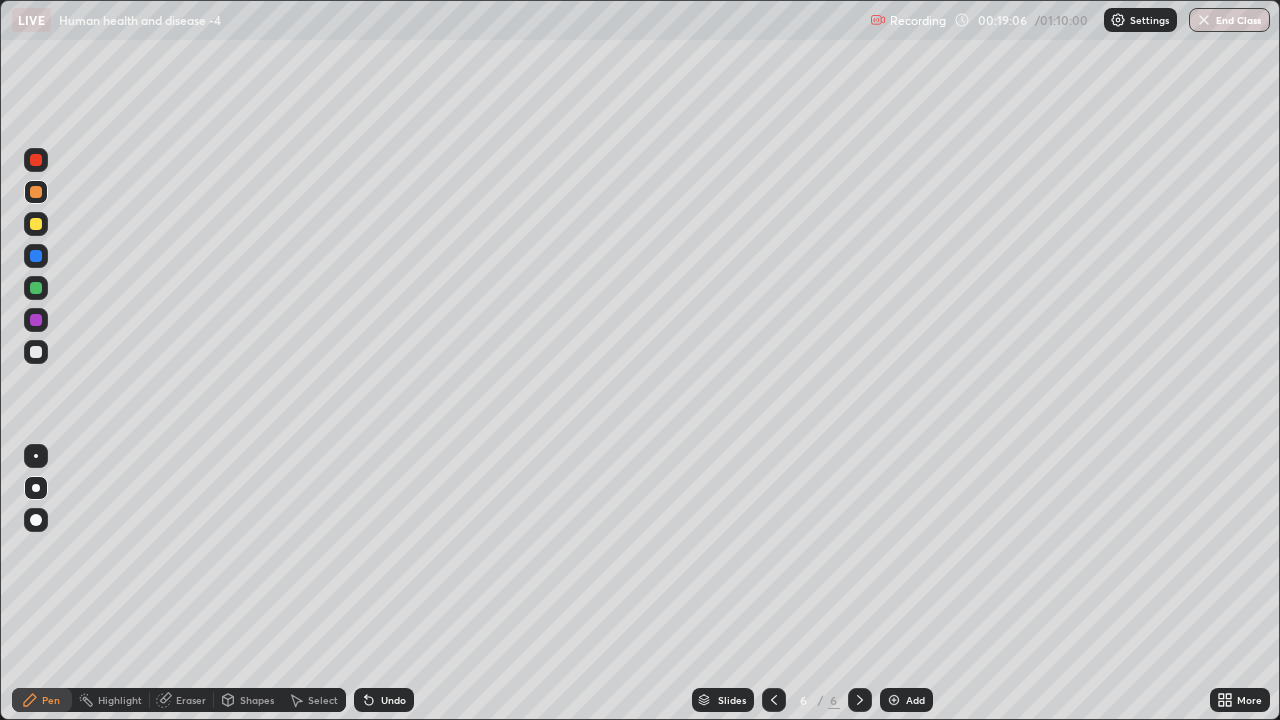click at bounding box center (36, 288) 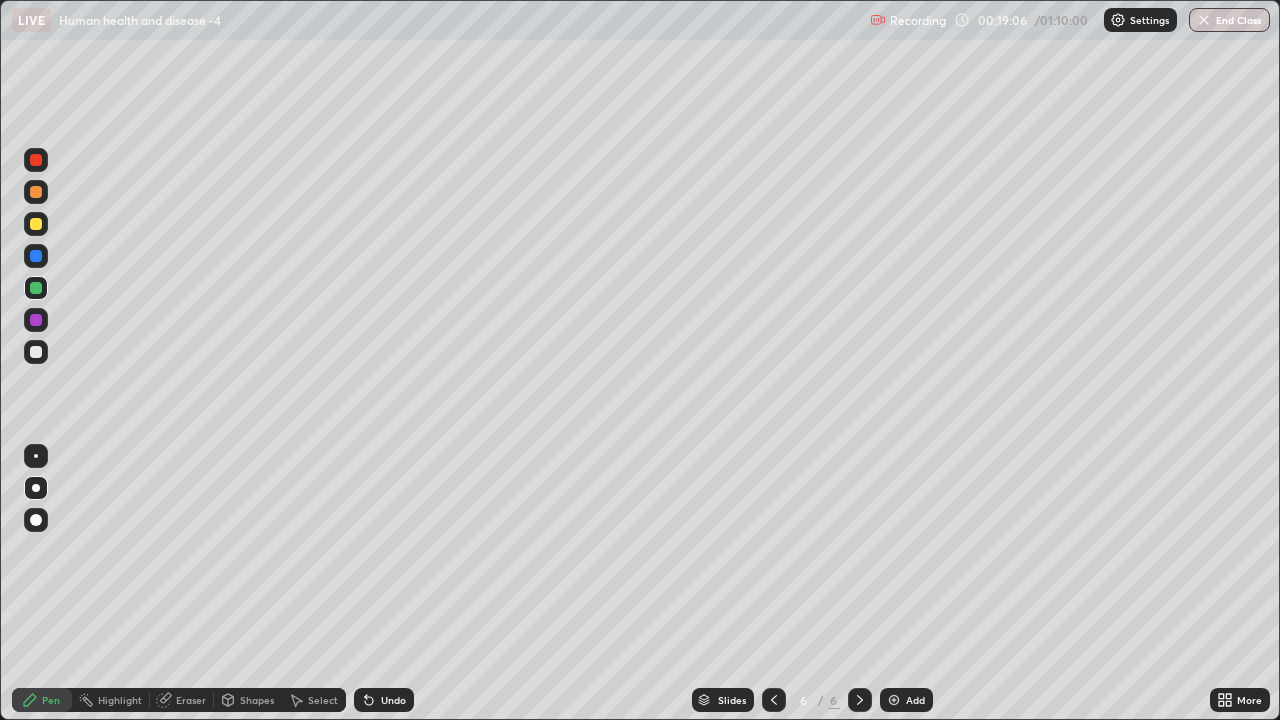 click at bounding box center (36, 288) 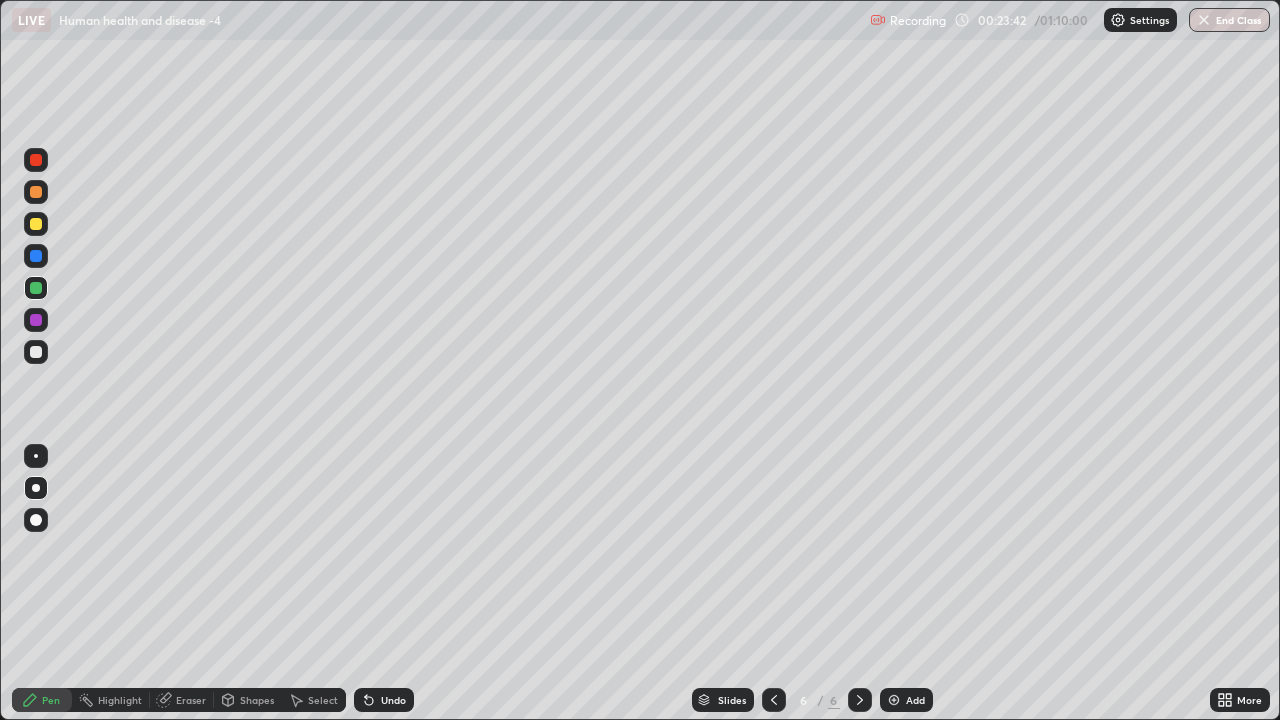 click 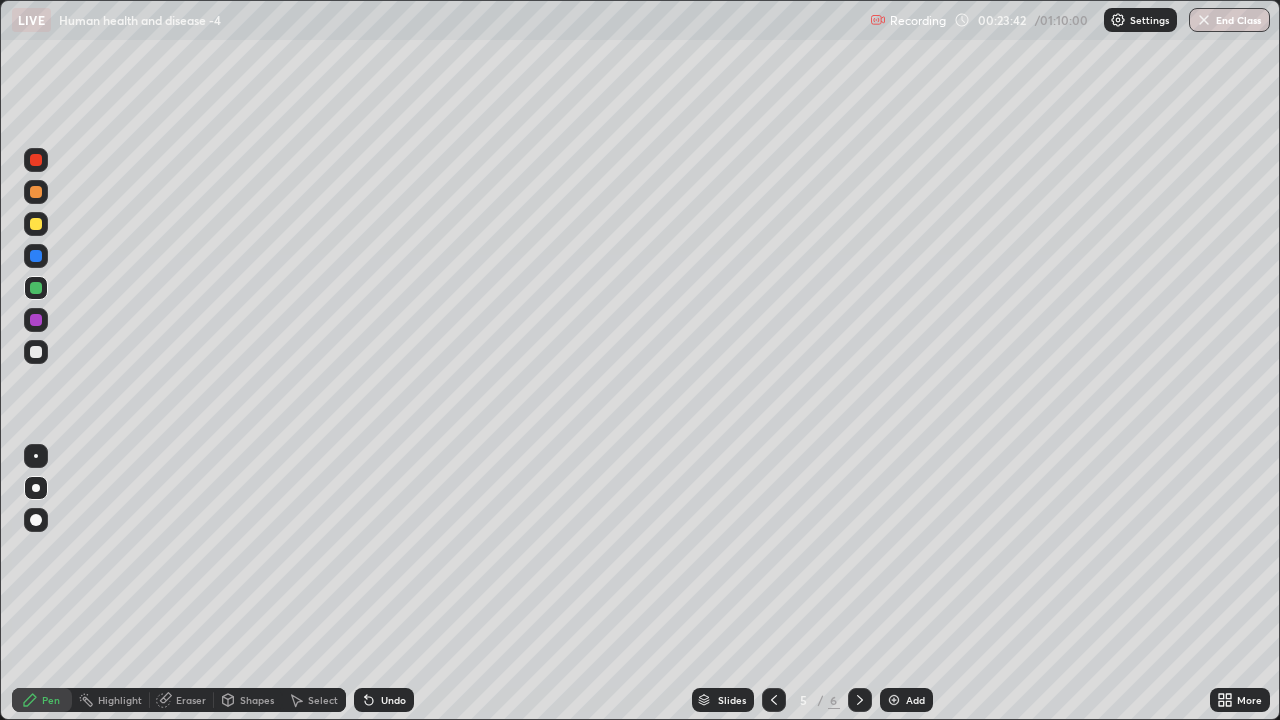 click 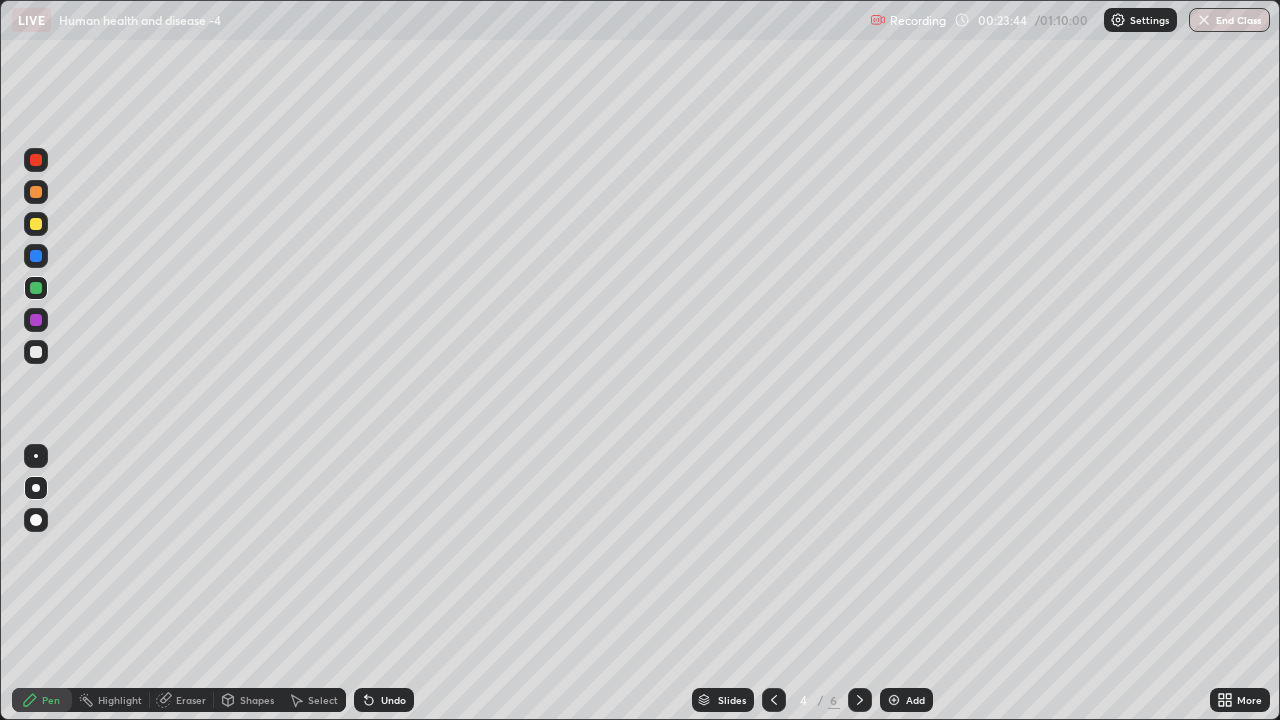 click 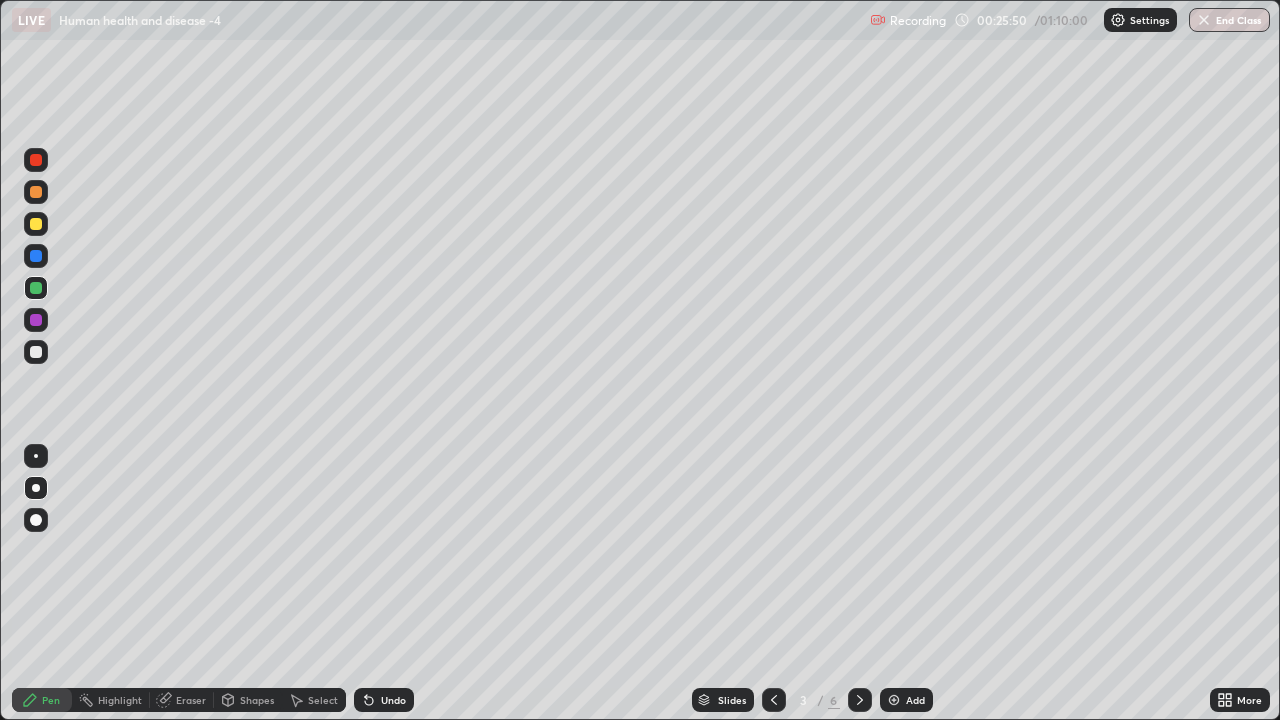 click 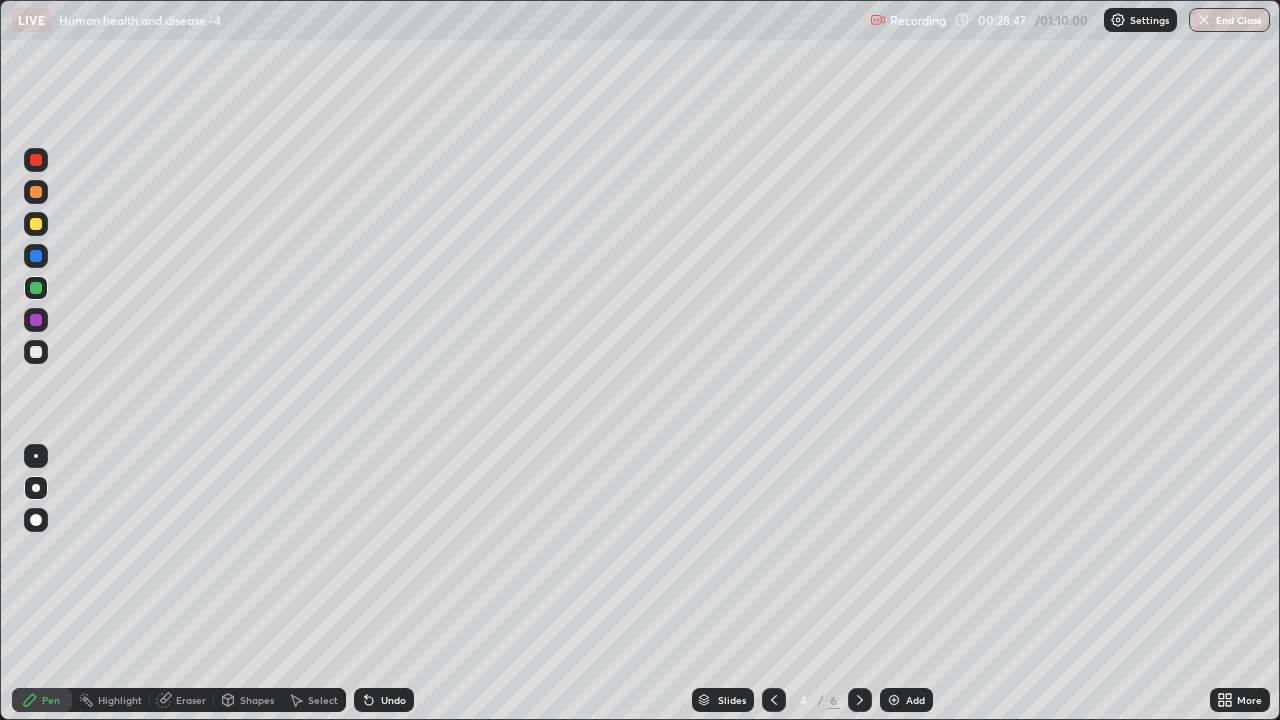 click 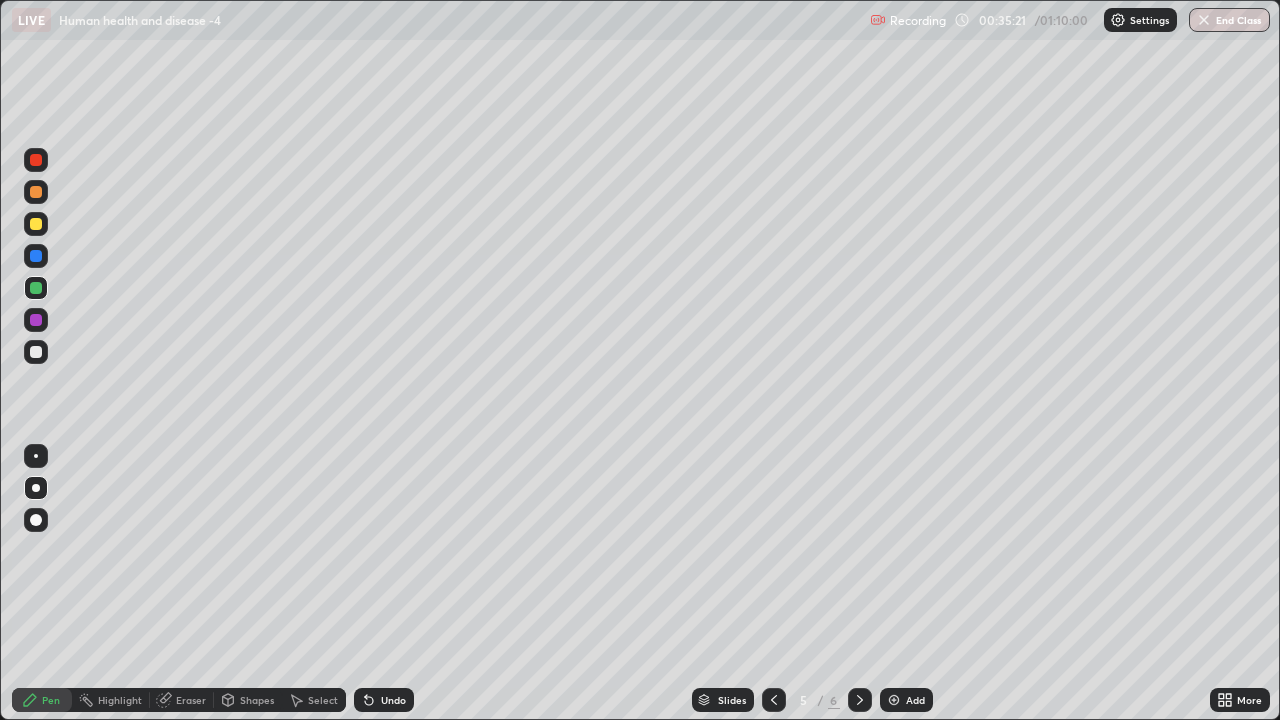click 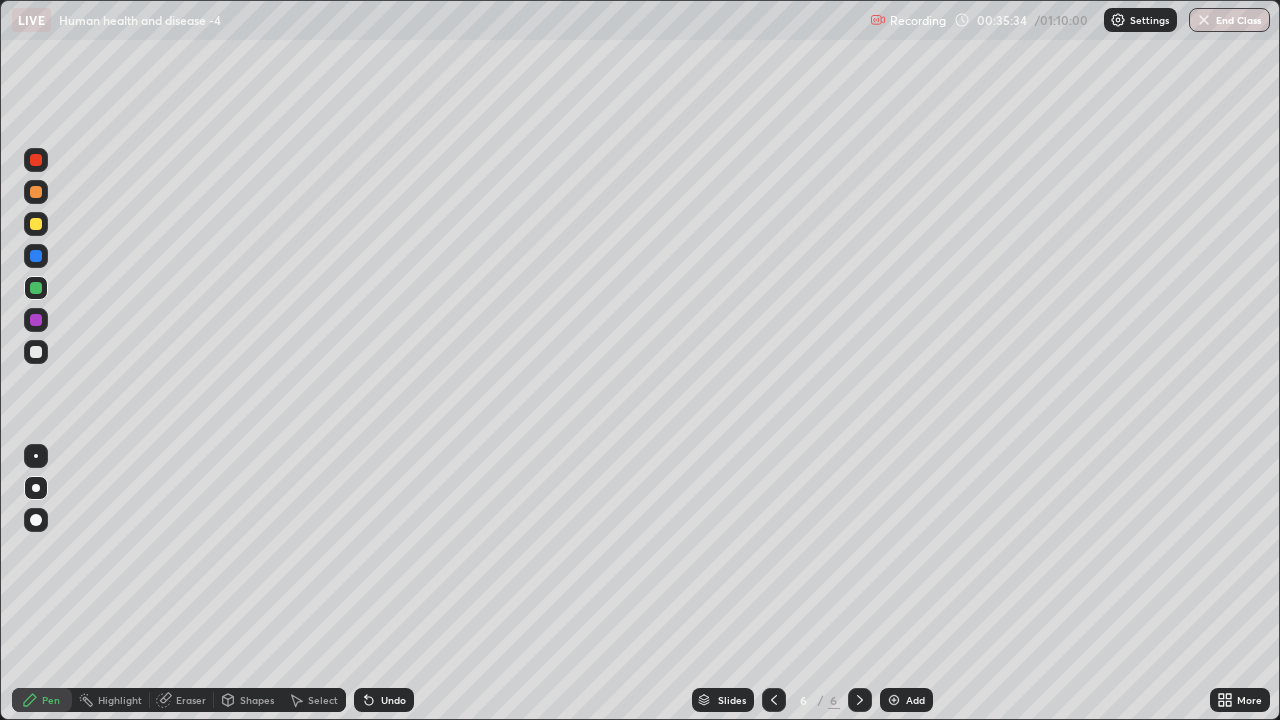 click at bounding box center (36, 160) 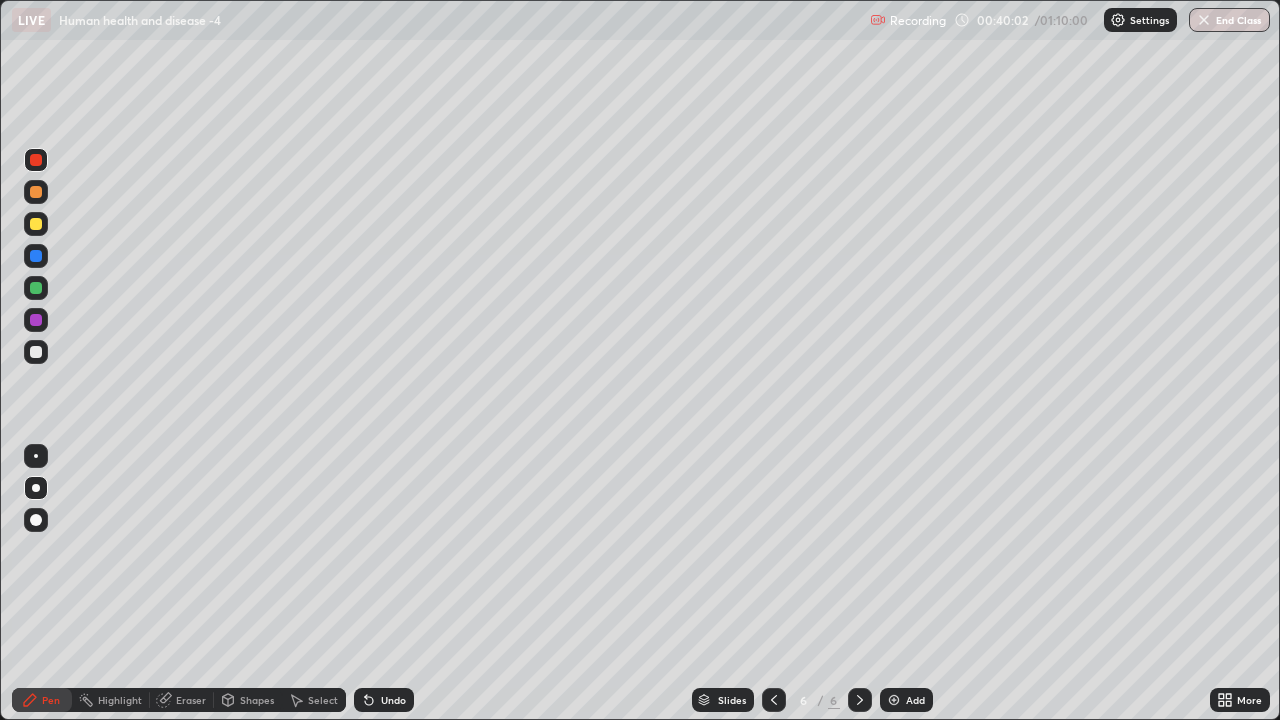 click at bounding box center (894, 700) 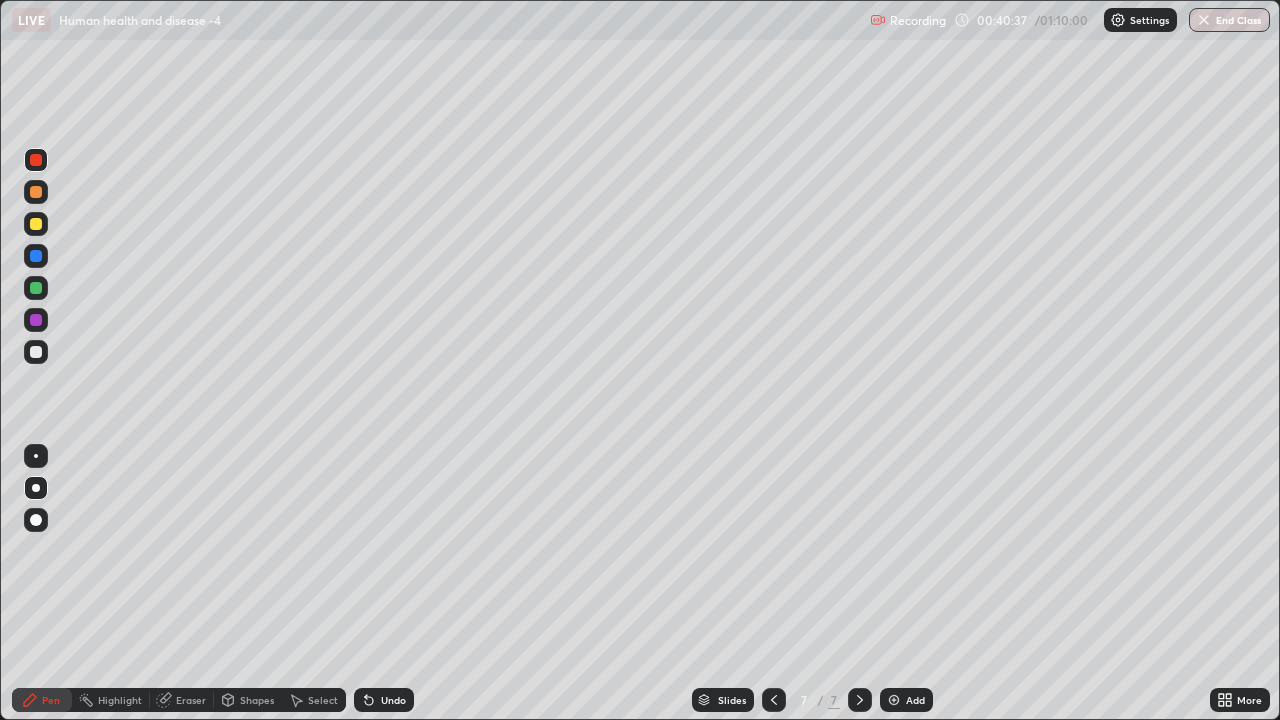 click at bounding box center [36, 352] 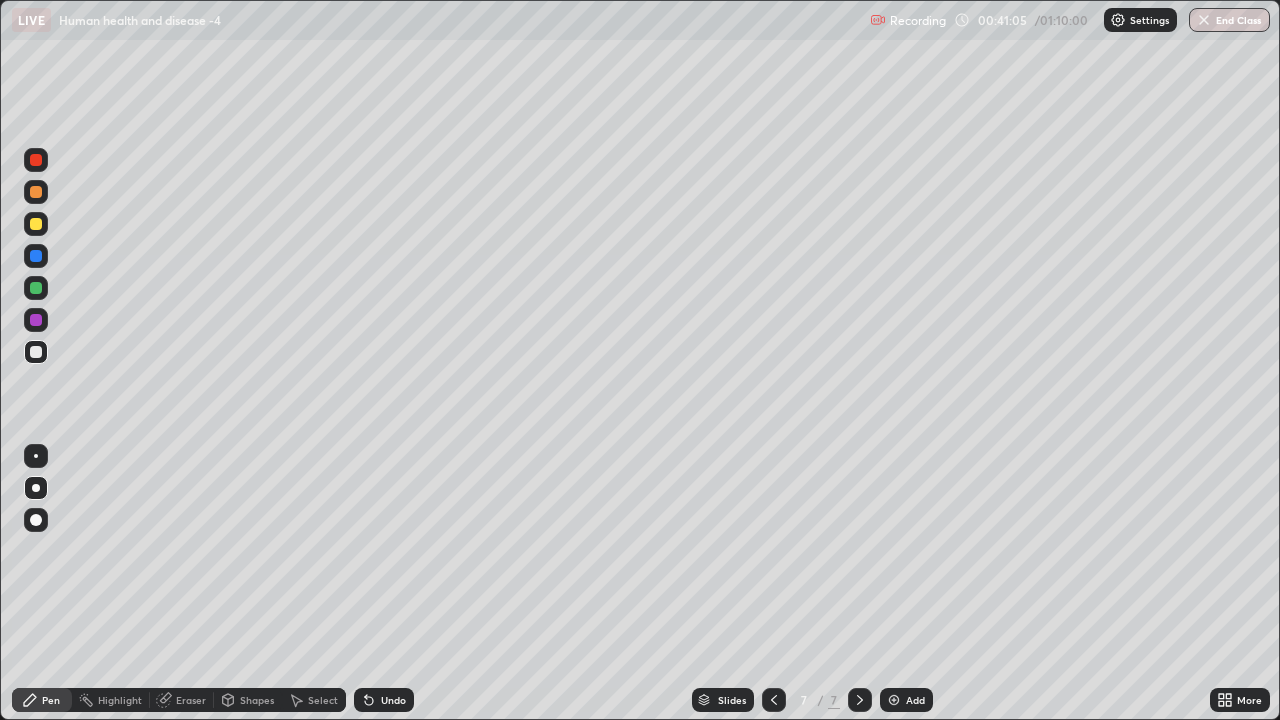 click 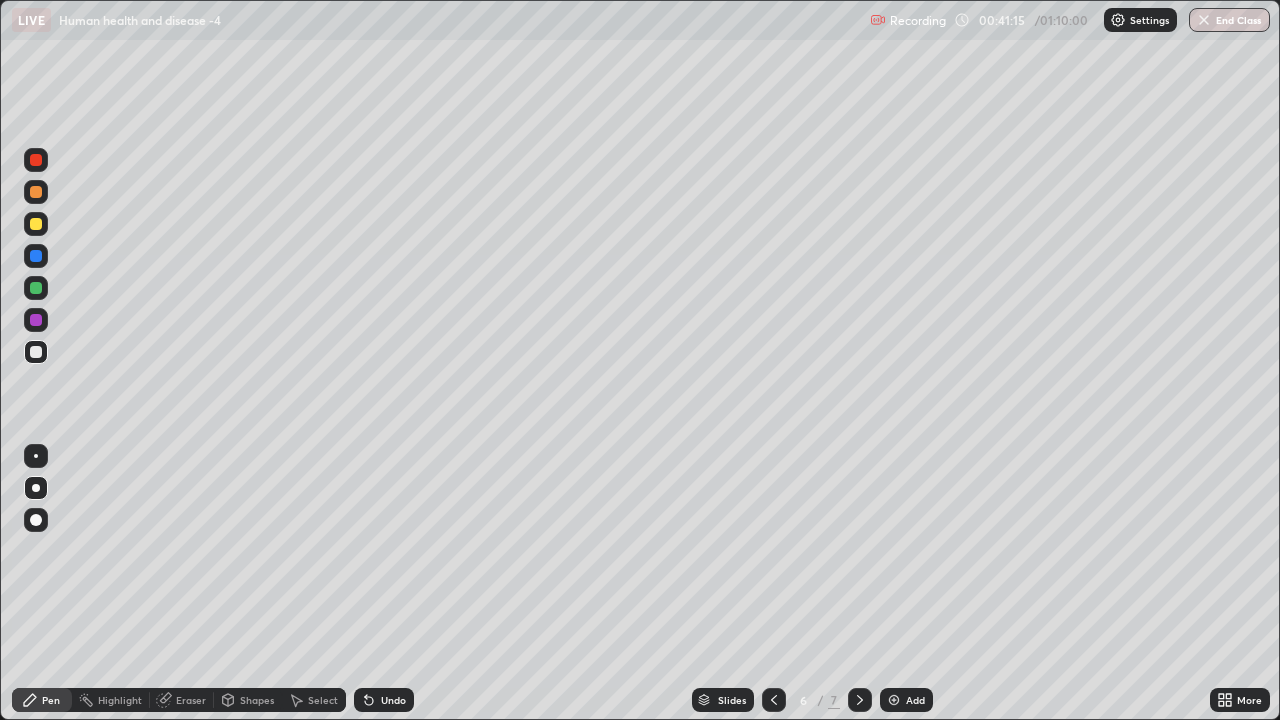 click 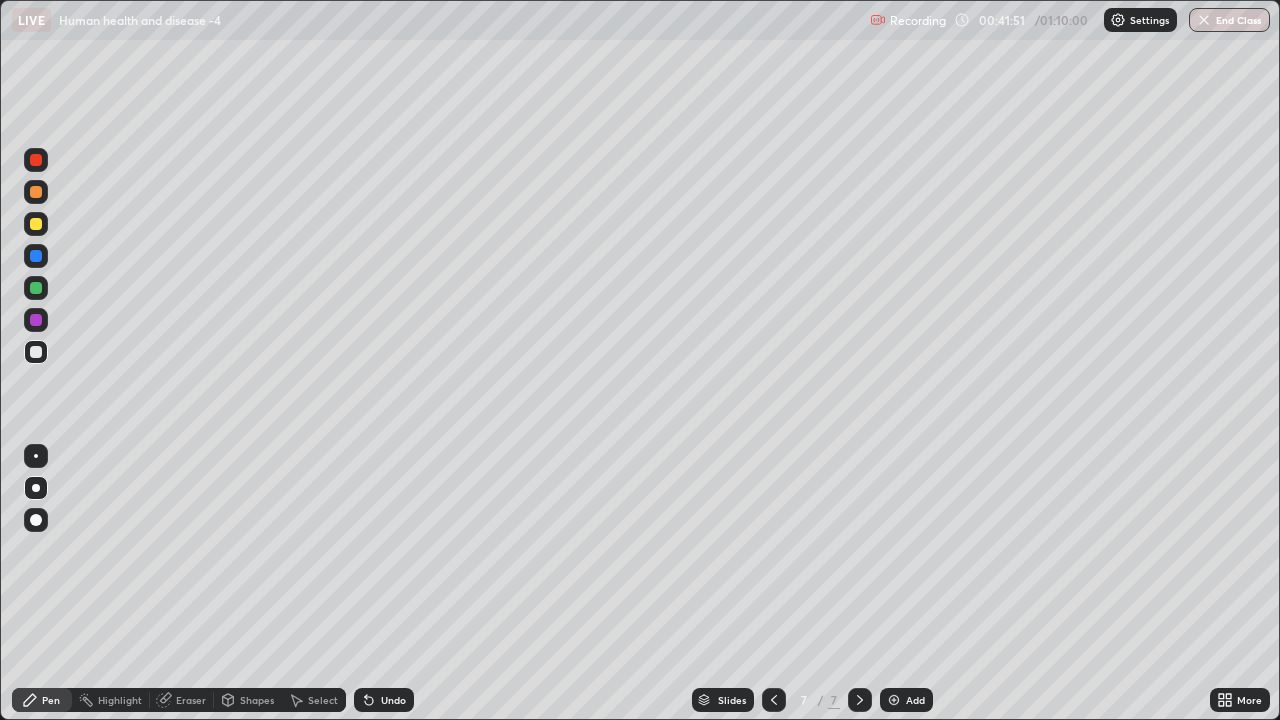 click at bounding box center (36, 520) 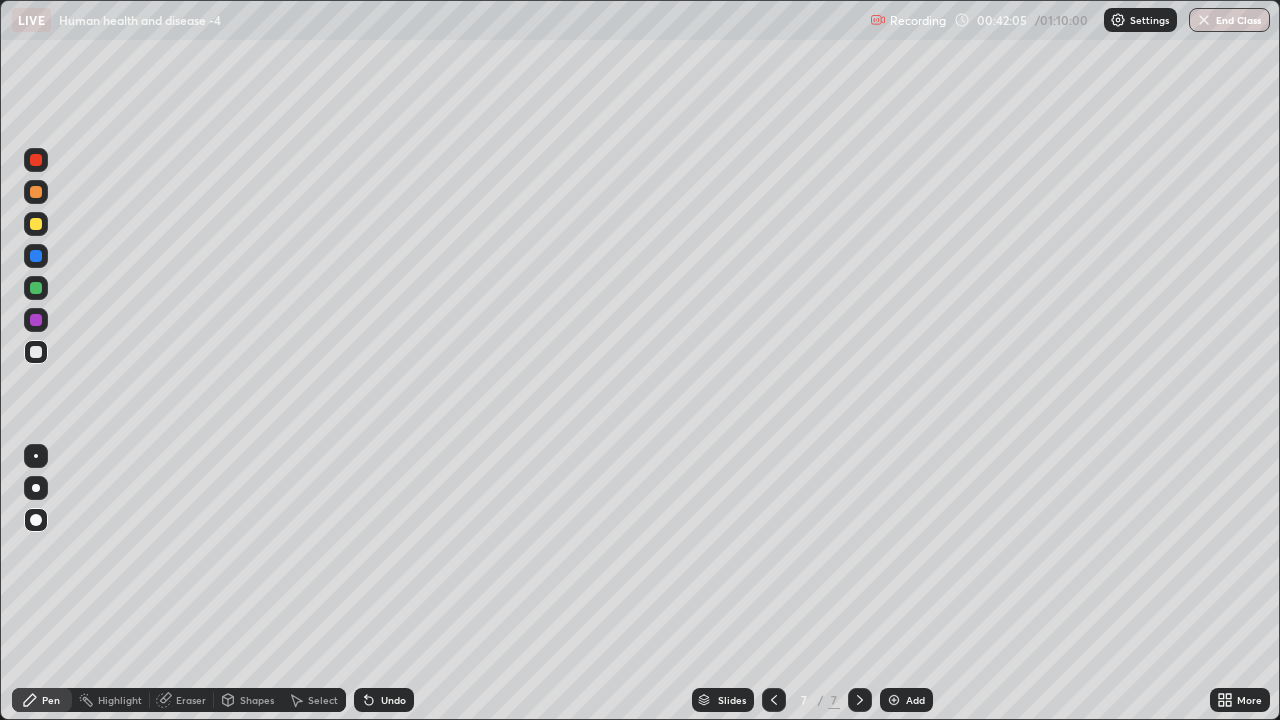click 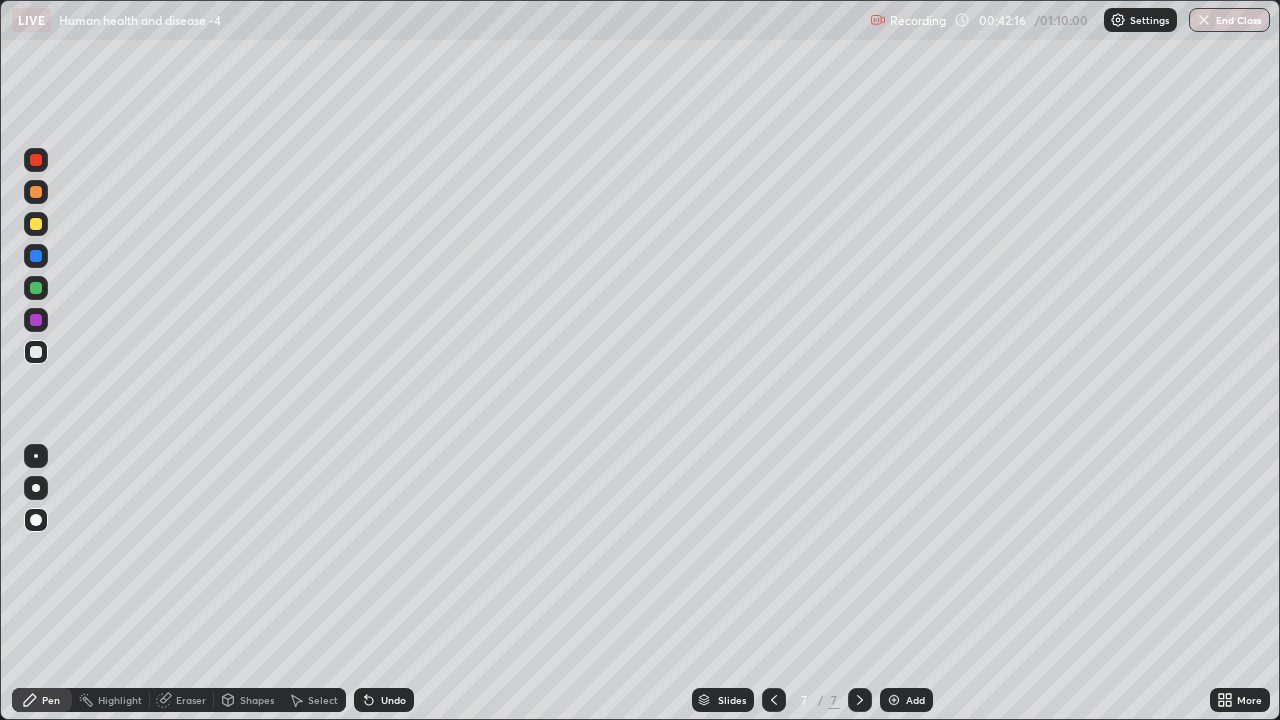 click at bounding box center [36, 192] 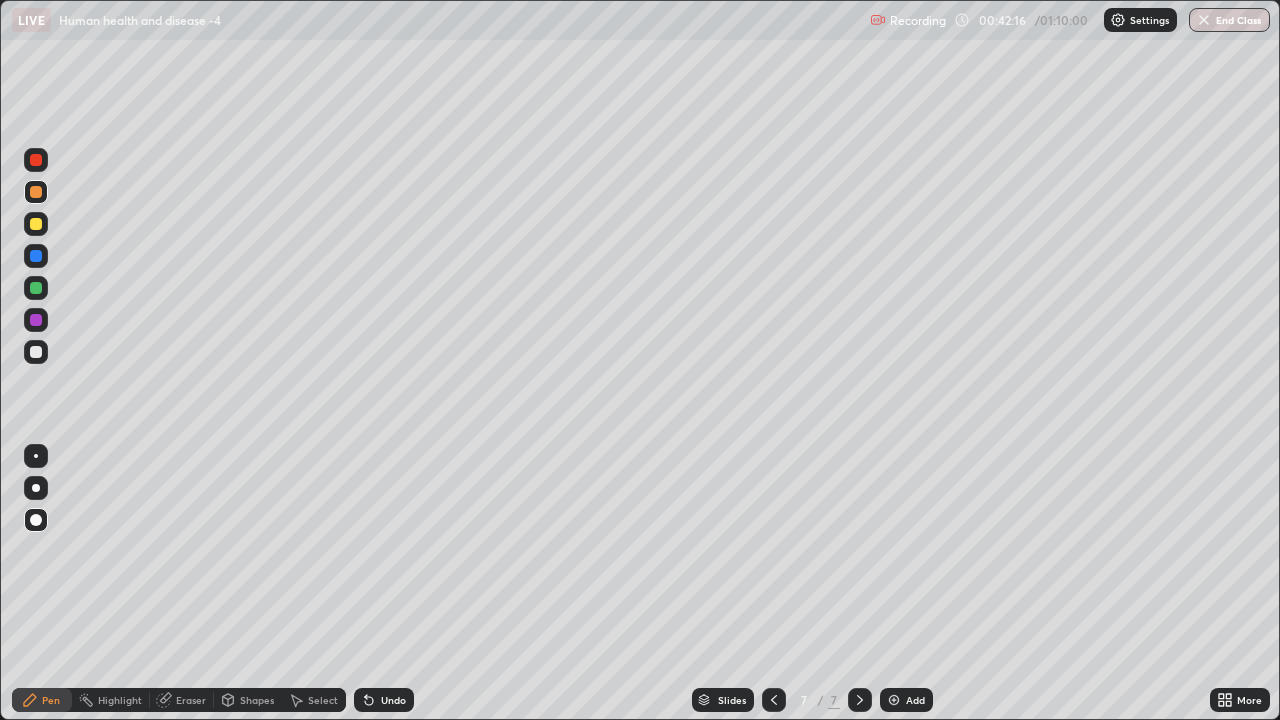 click at bounding box center [36, 192] 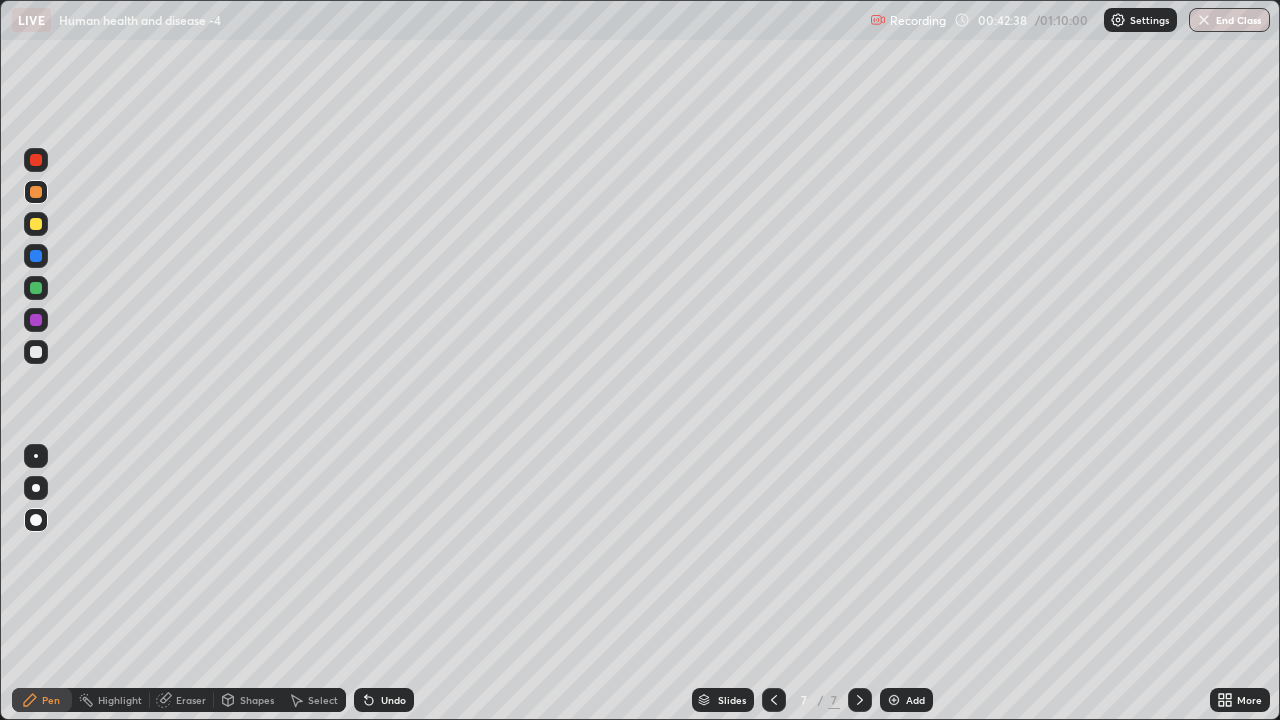 click at bounding box center [36, 352] 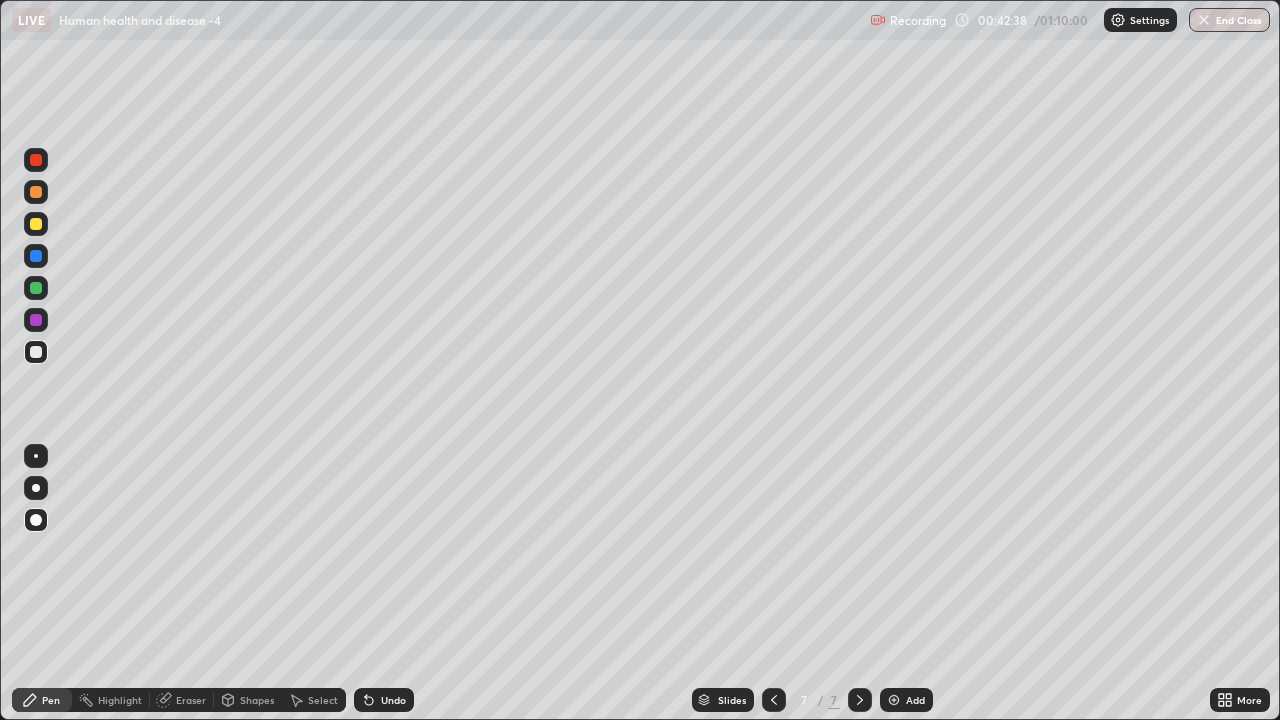 click at bounding box center [36, 488] 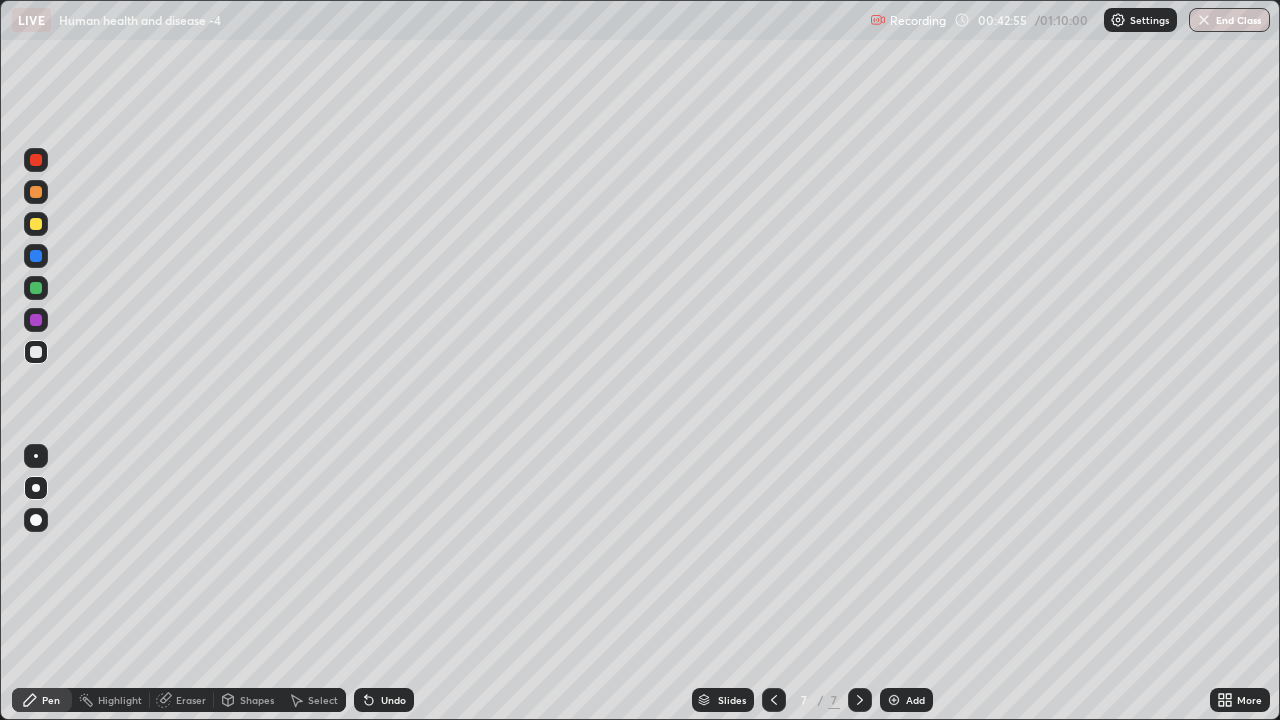 click at bounding box center (36, 288) 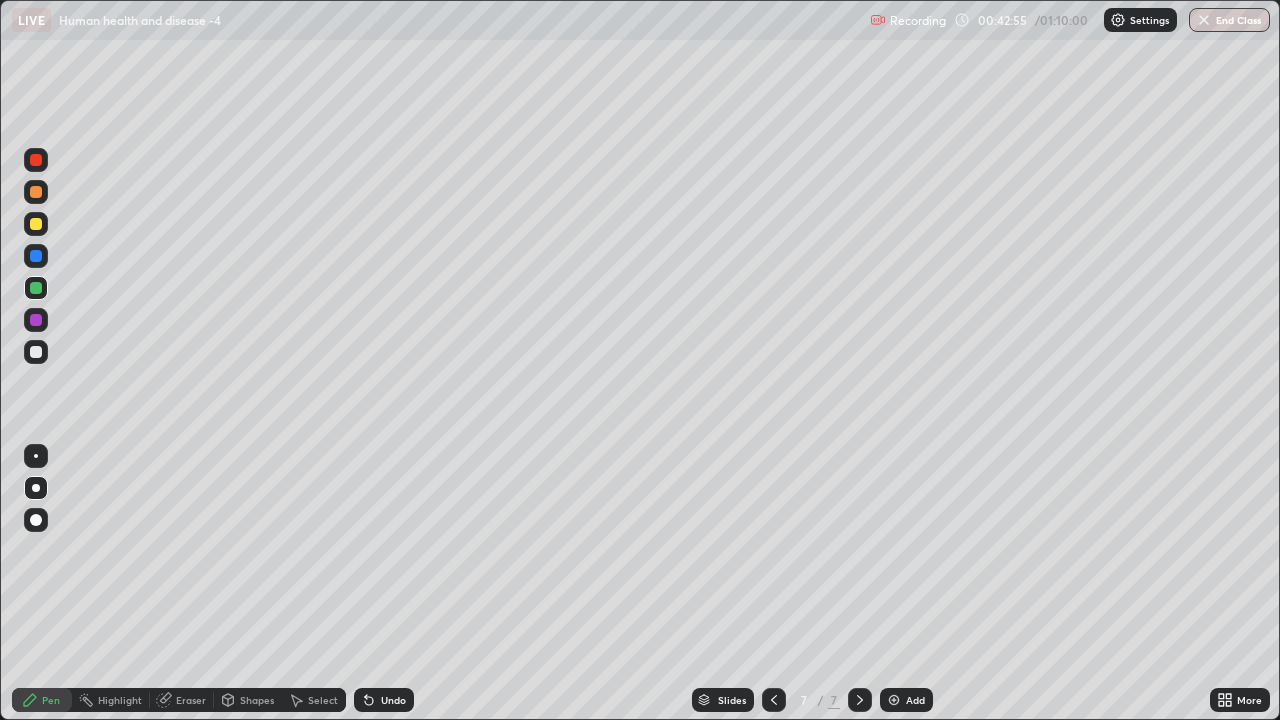click at bounding box center (36, 288) 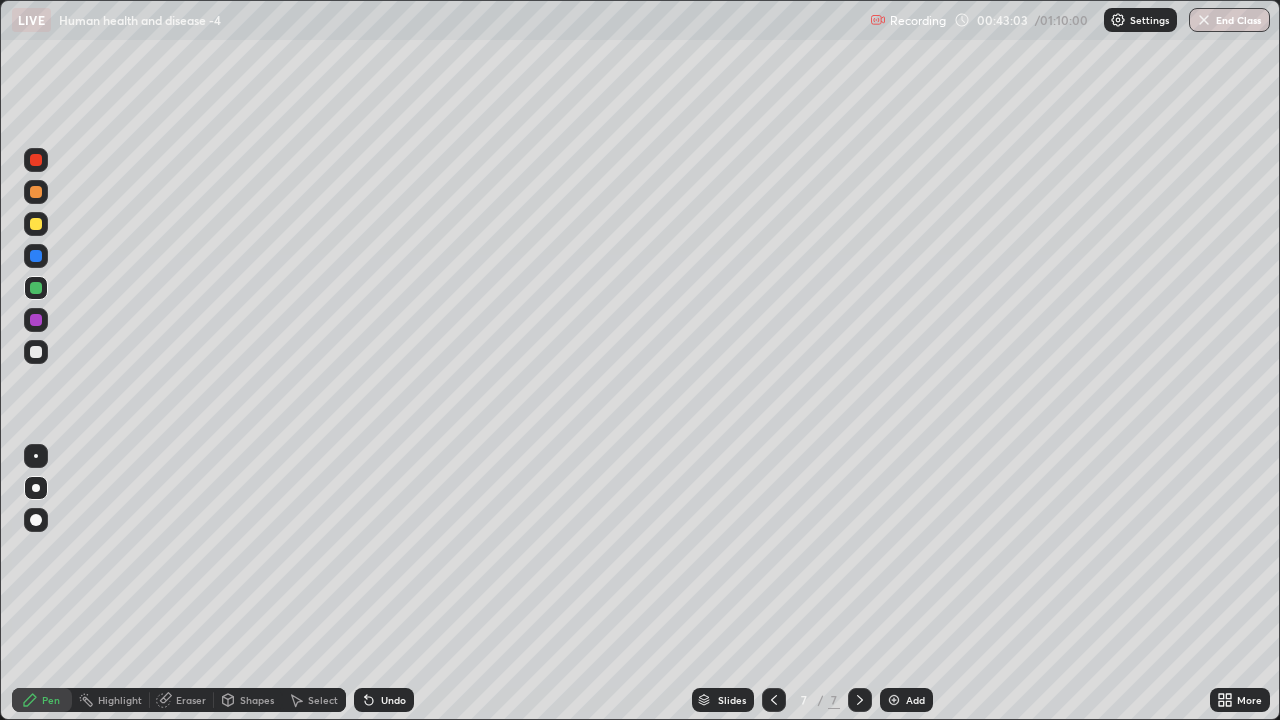 click at bounding box center [36, 352] 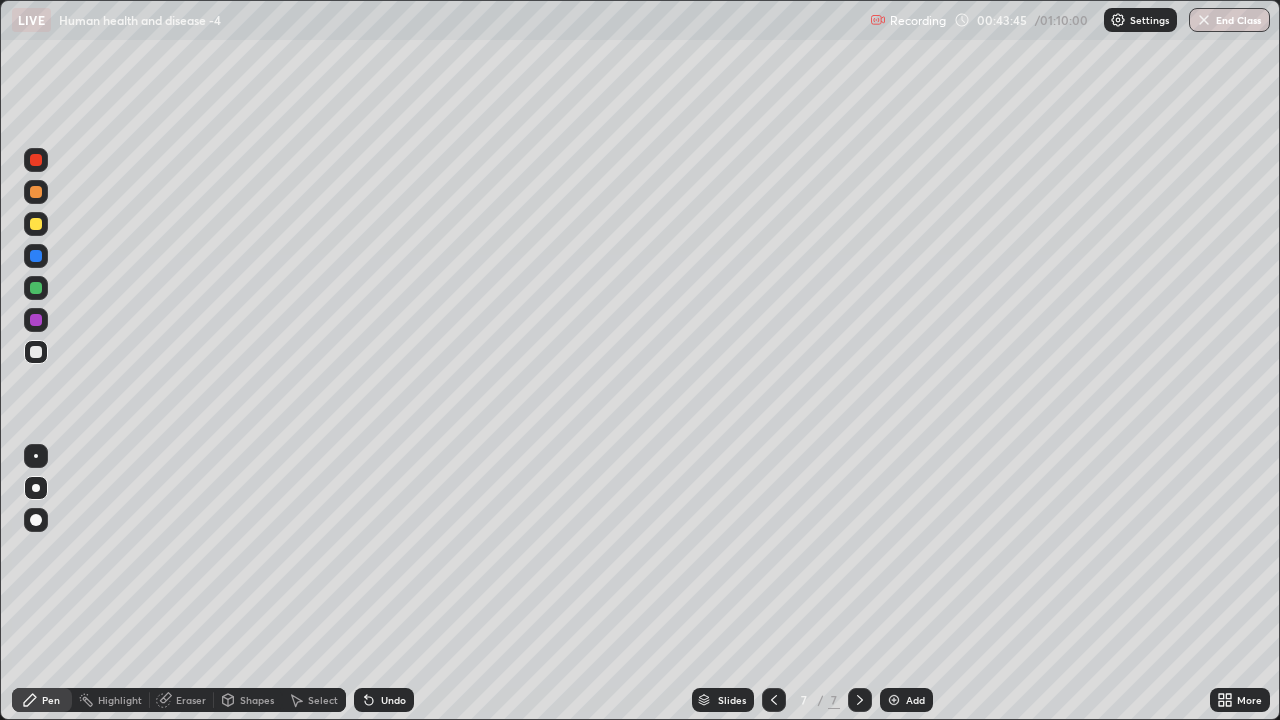click at bounding box center (36, 192) 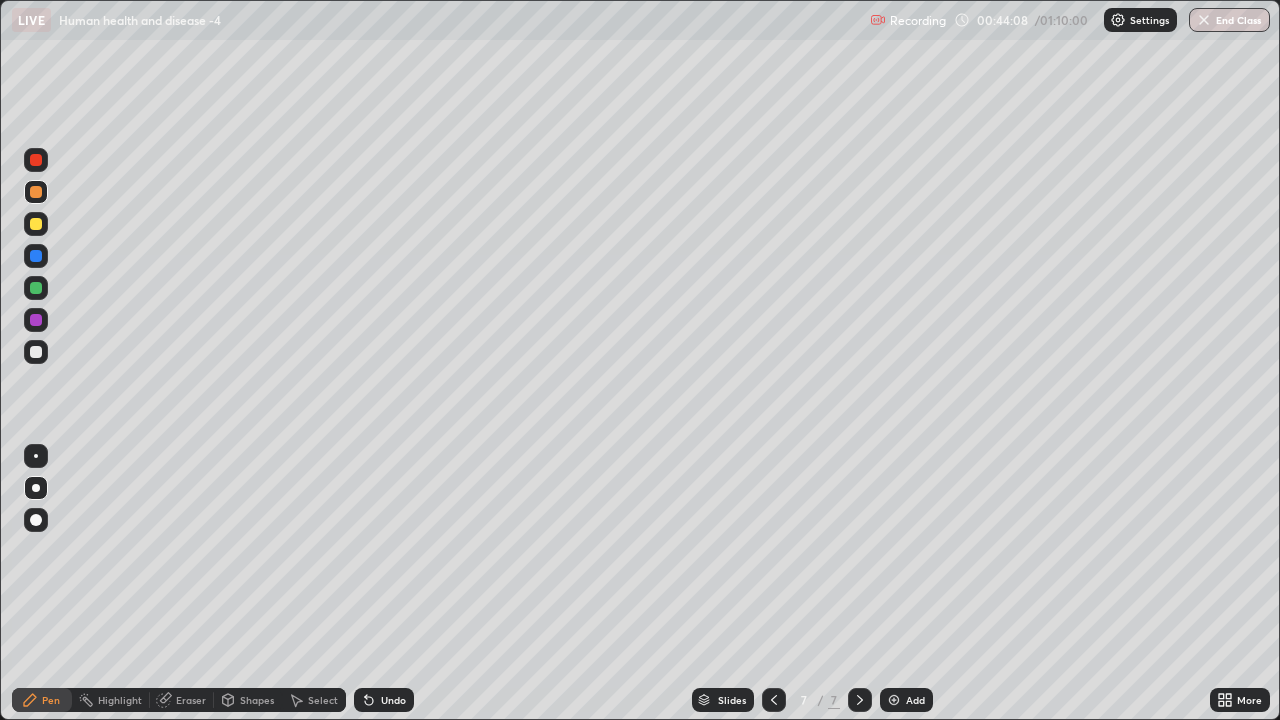 click at bounding box center (36, 160) 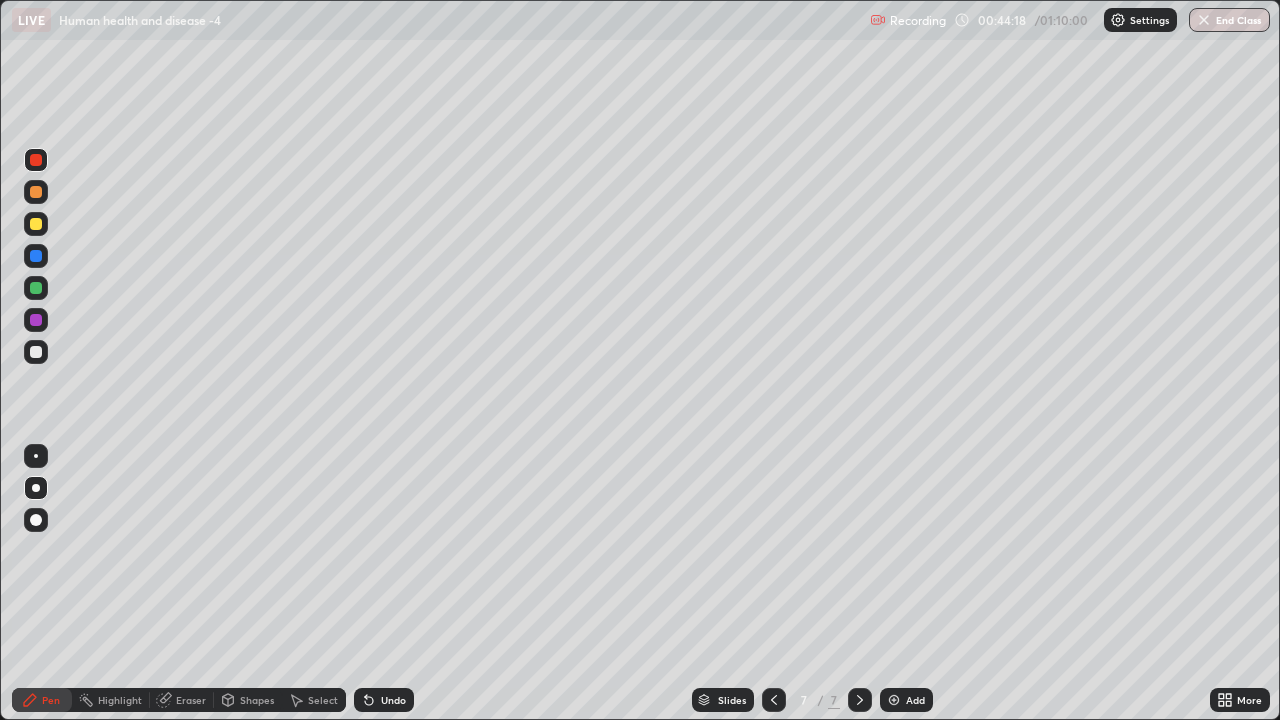 click 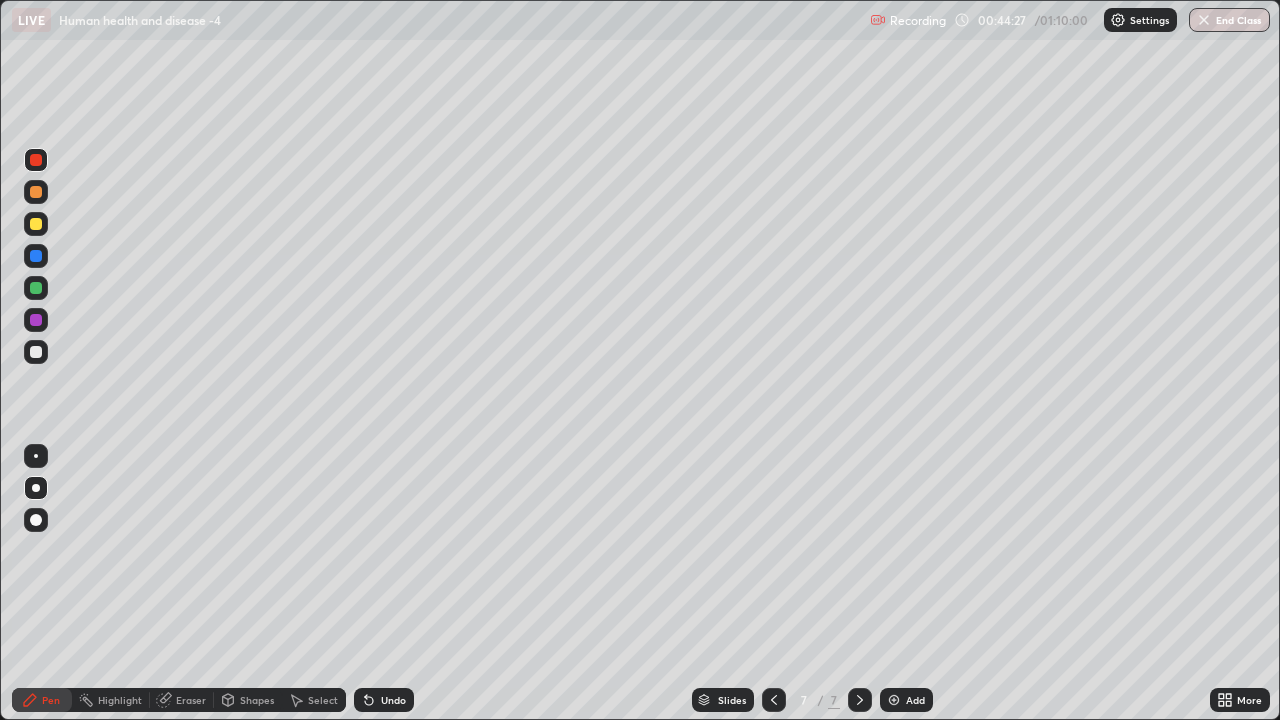 click at bounding box center (36, 352) 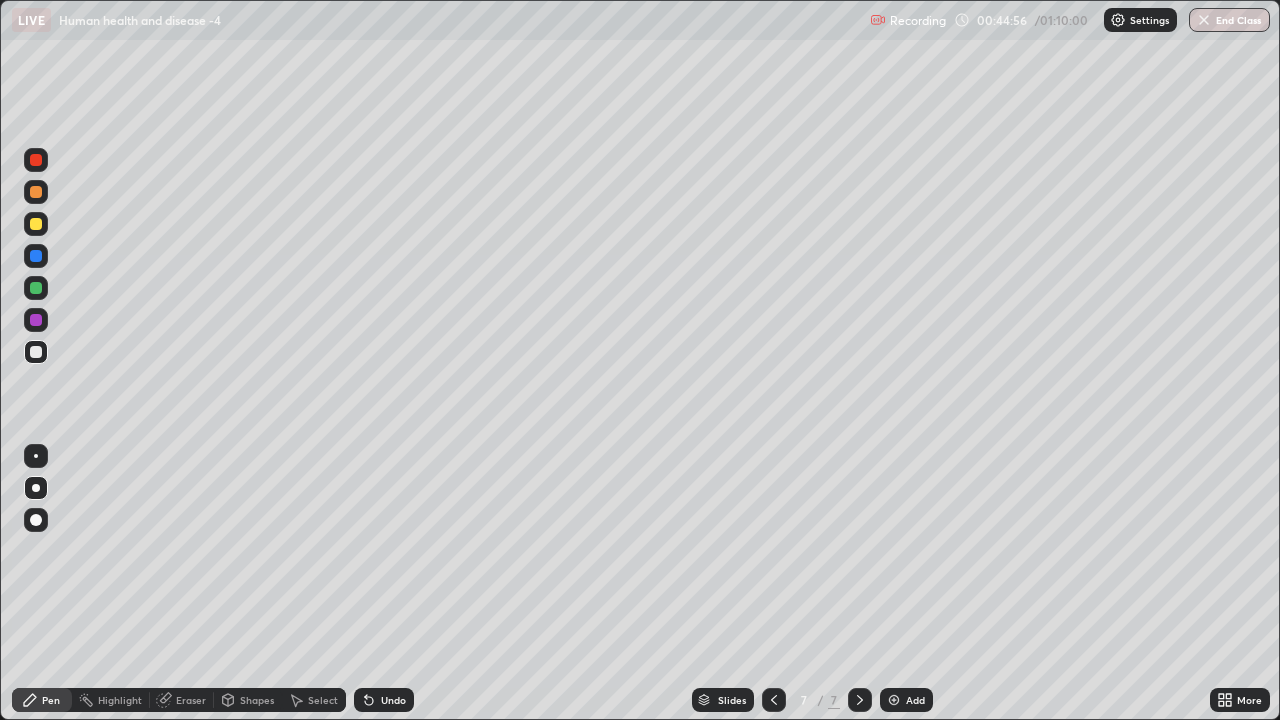 click at bounding box center (36, 352) 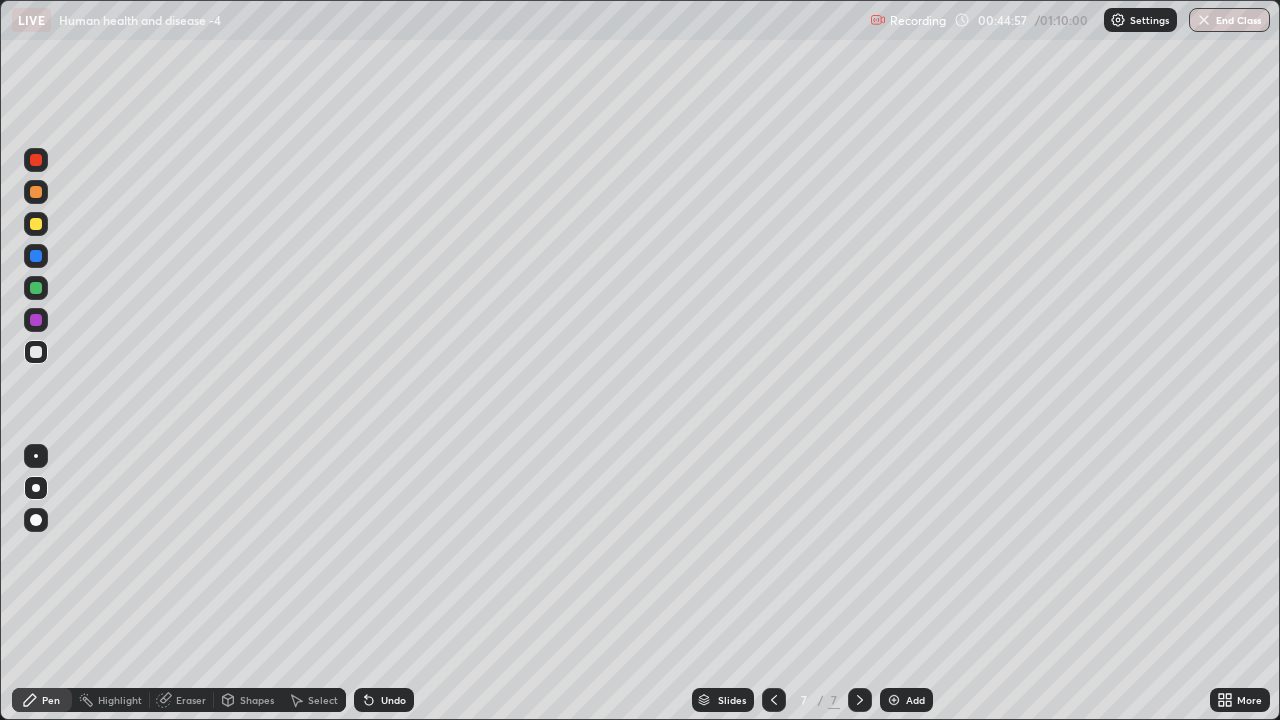 click at bounding box center (36, 160) 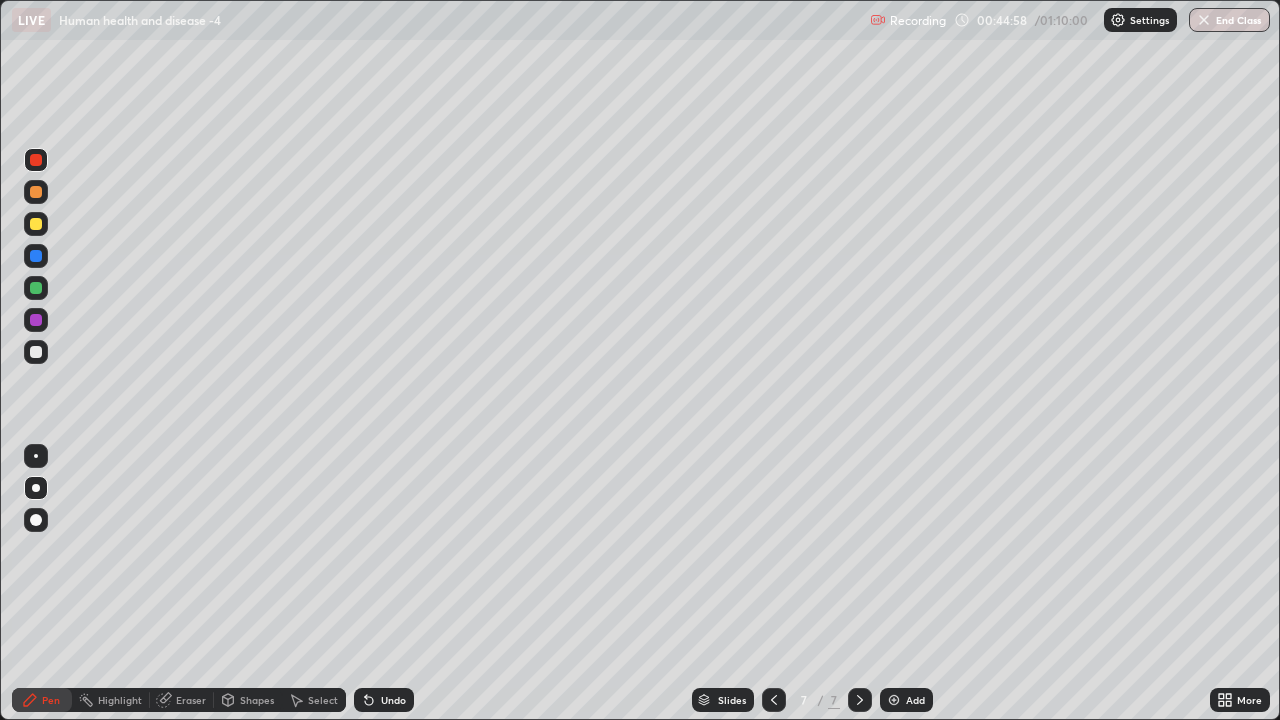 click on "Eraser" at bounding box center (191, 700) 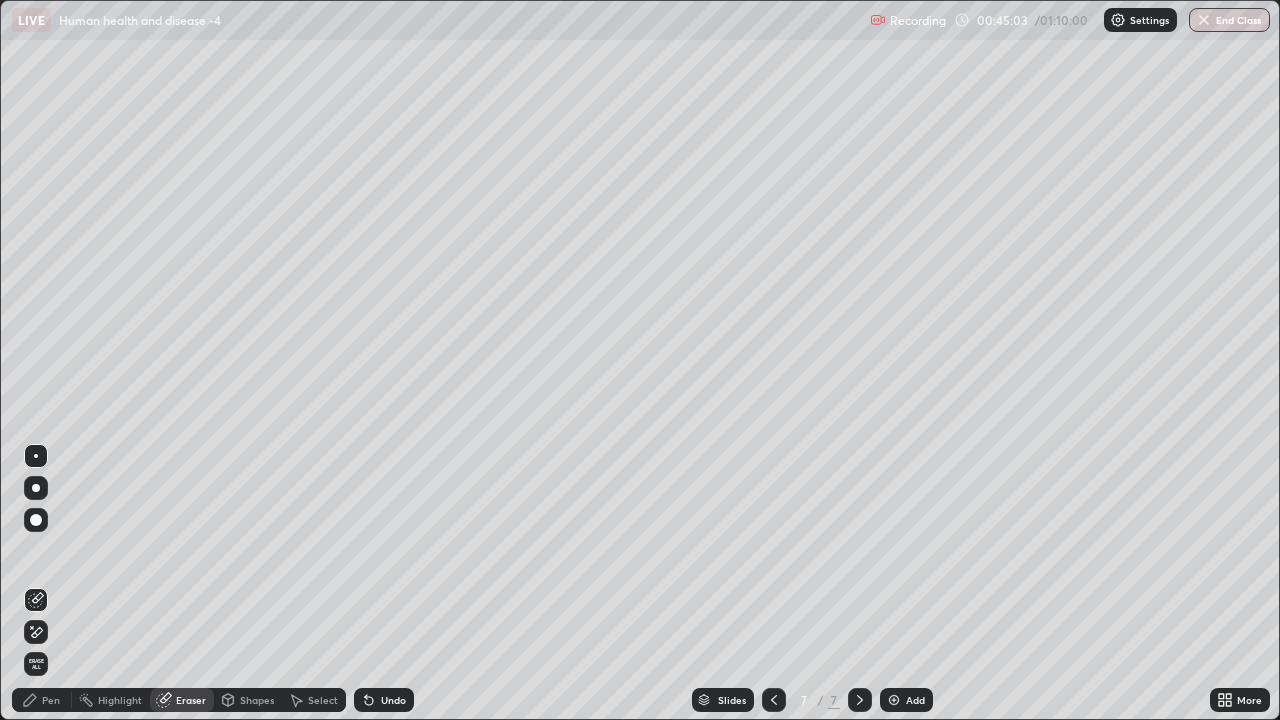 click on "Pen" at bounding box center (51, 700) 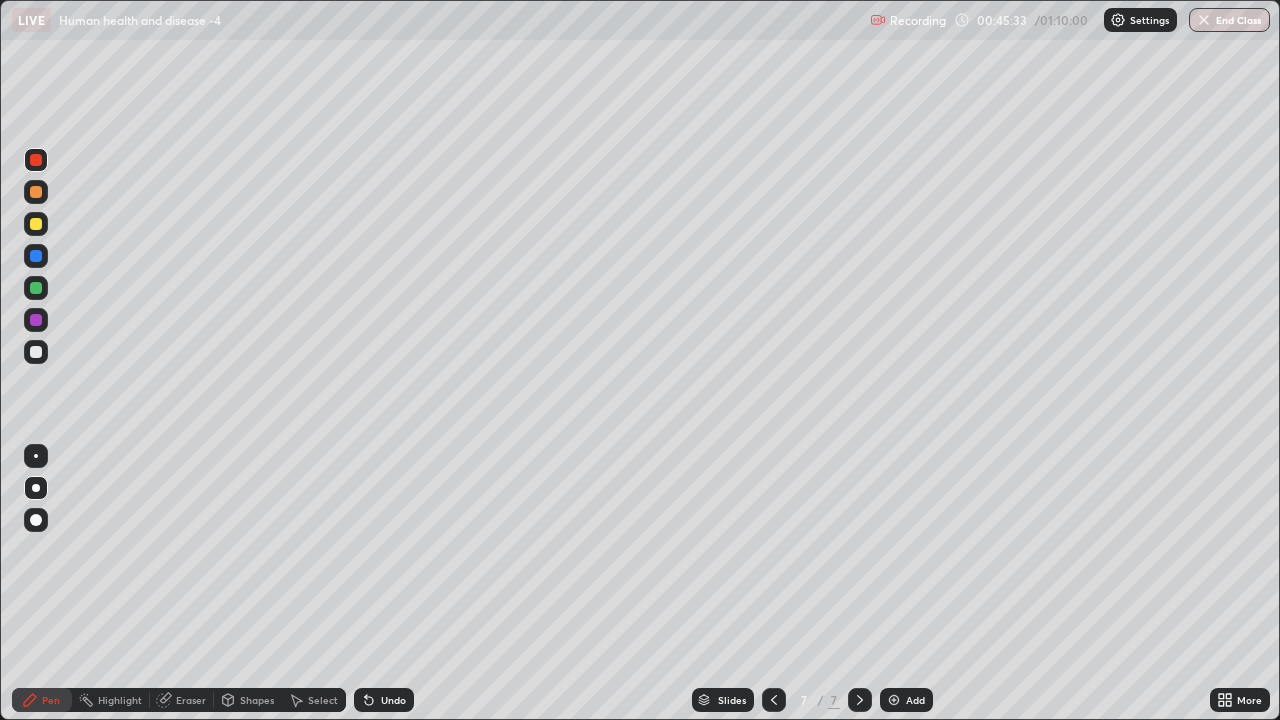 click at bounding box center [36, 352] 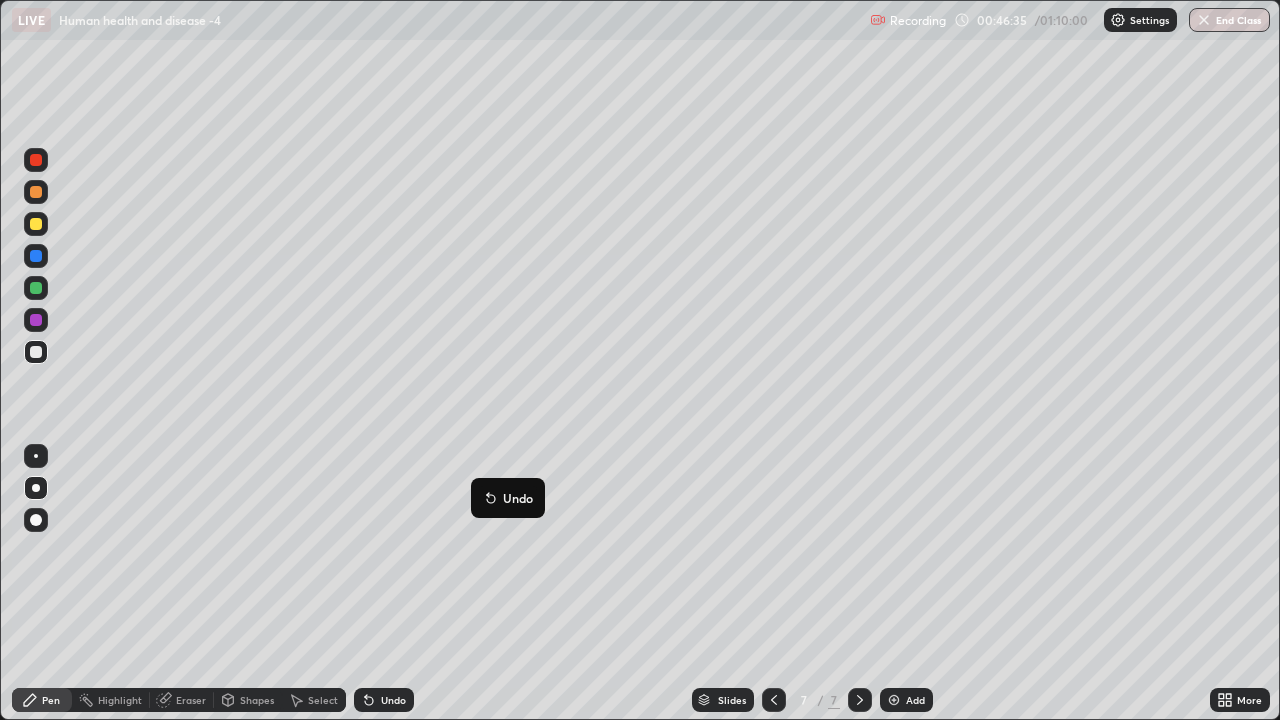 click at bounding box center [36, 288] 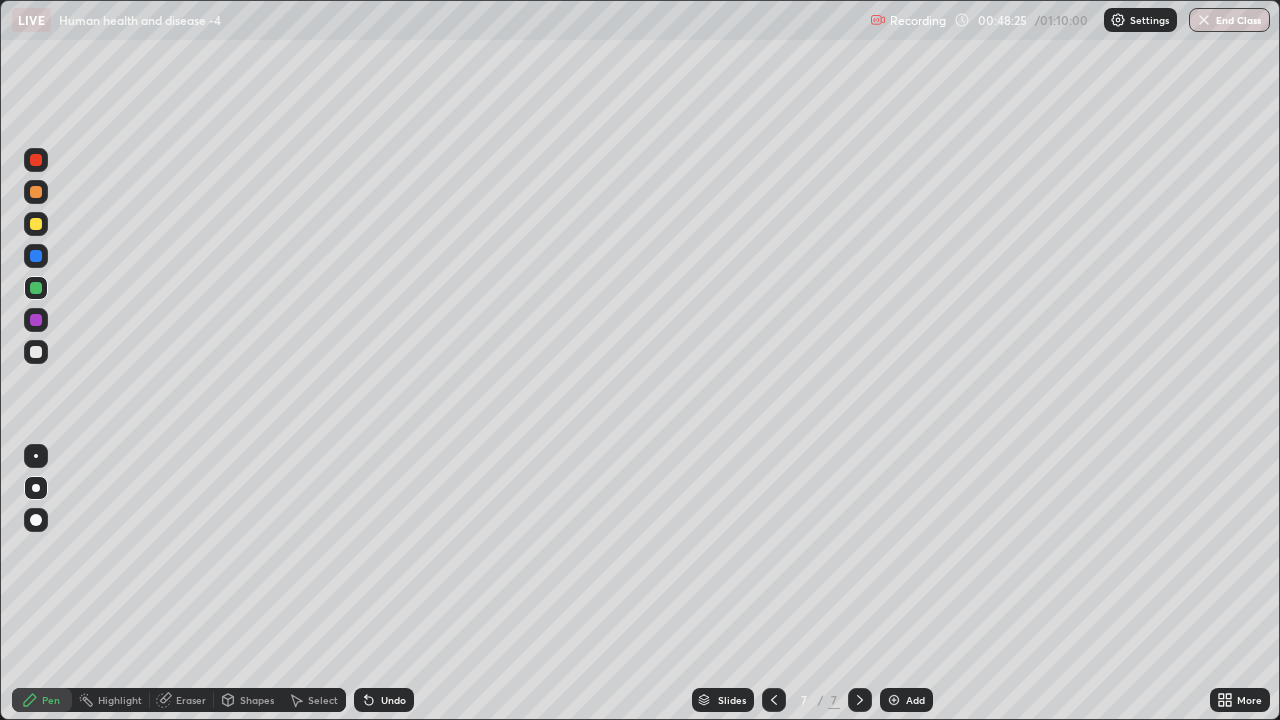 click at bounding box center [36, 160] 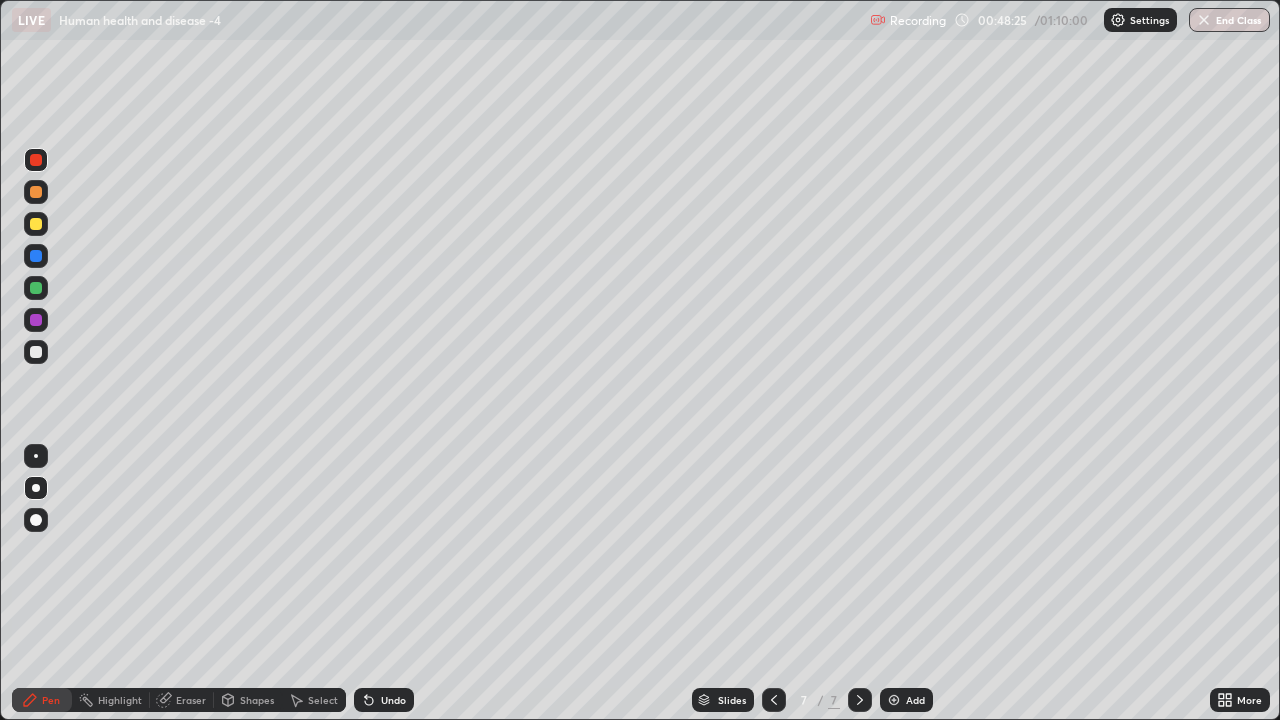 click at bounding box center (36, 160) 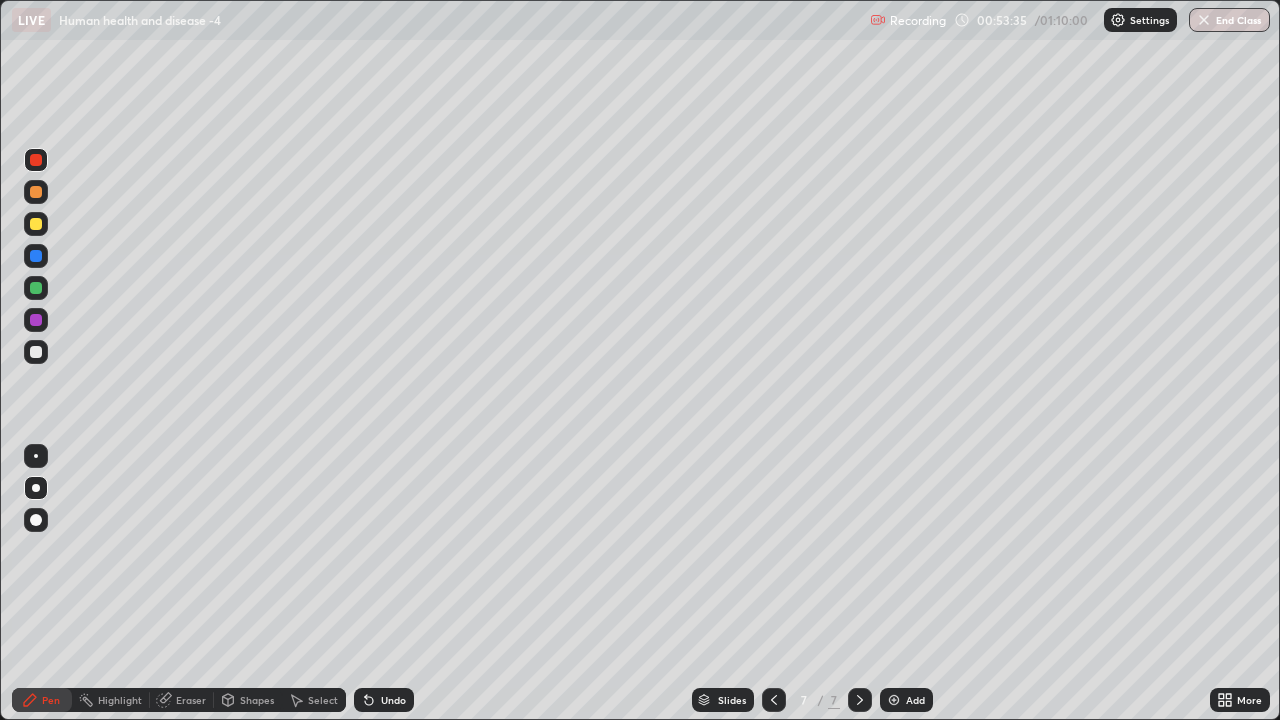 click 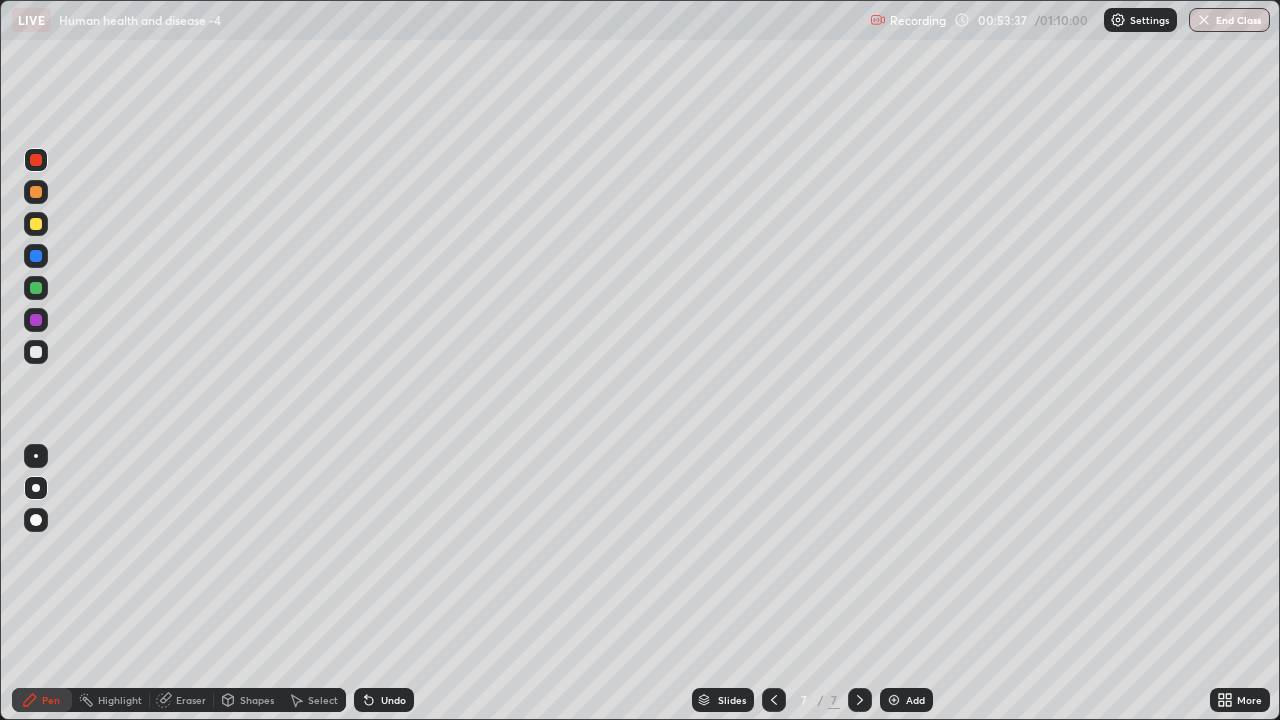 click 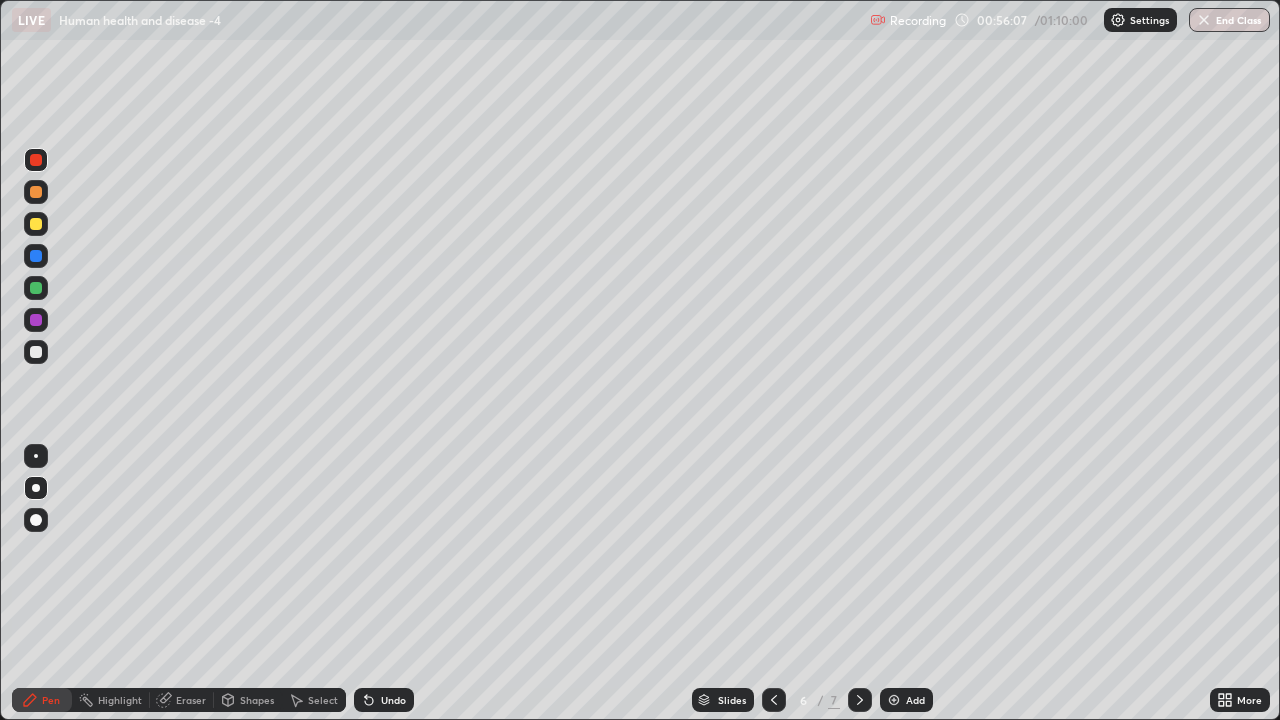 click 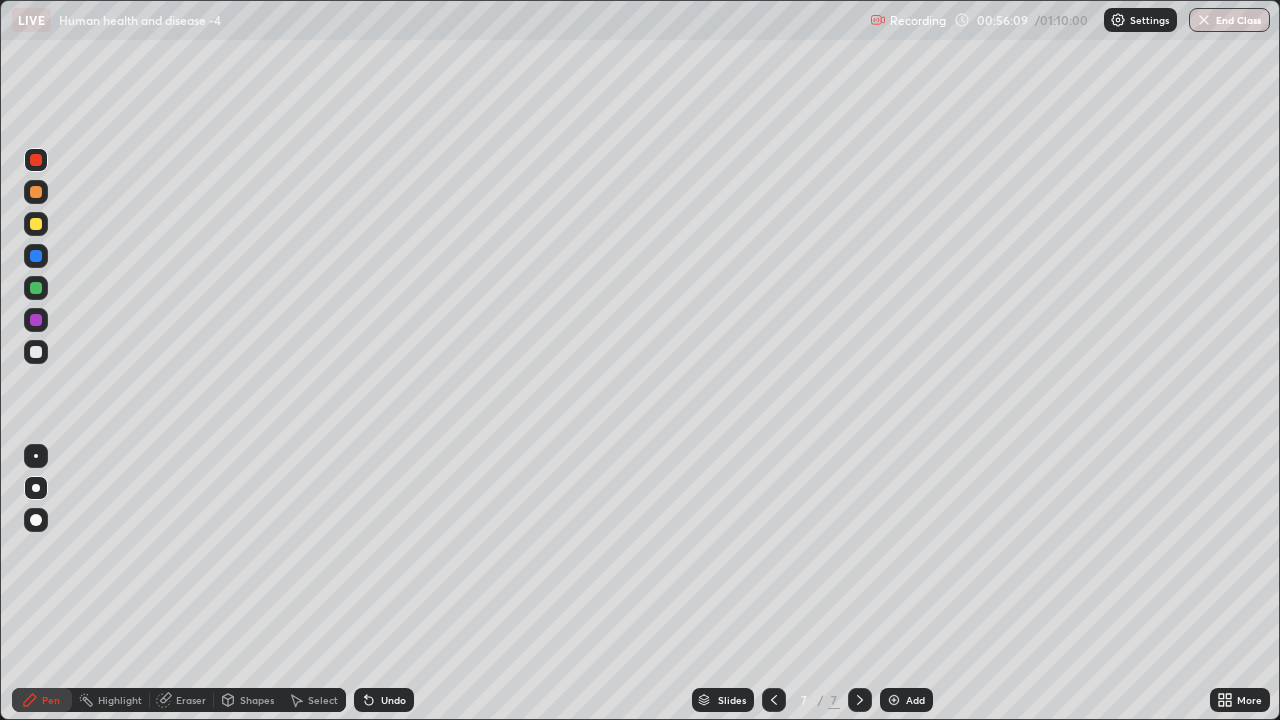 click at bounding box center (894, 700) 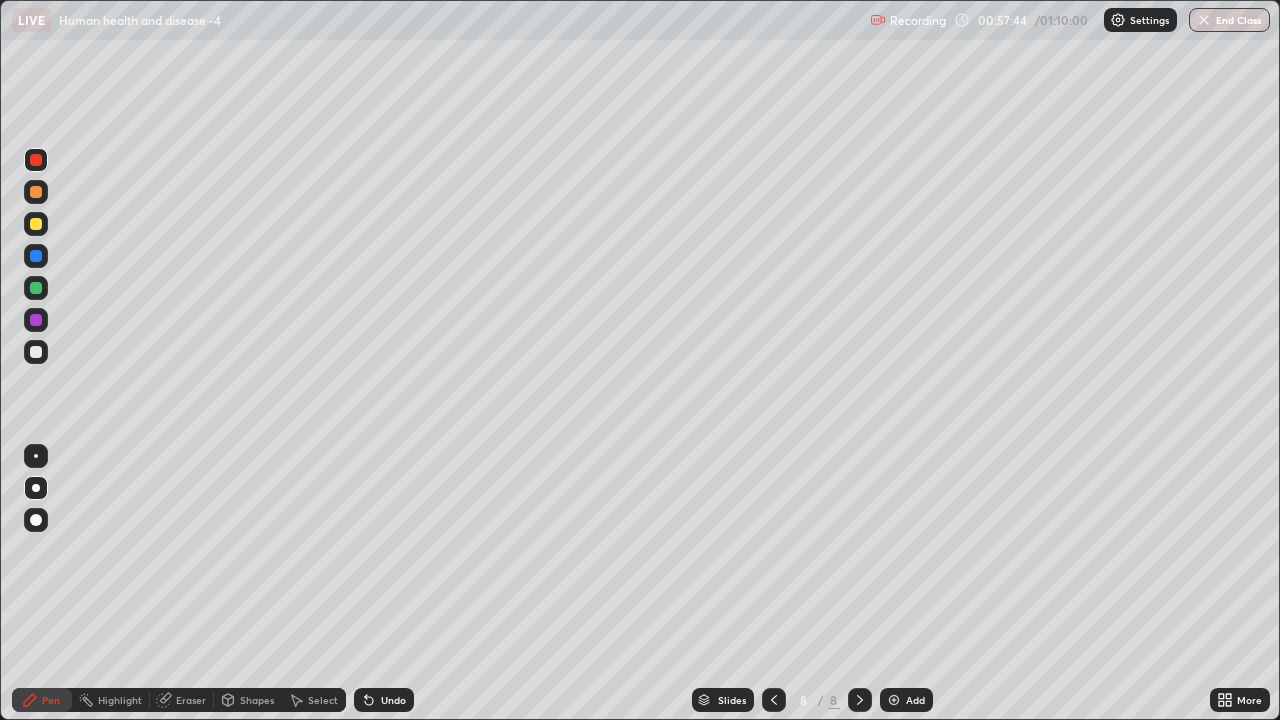 click at bounding box center [36, 352] 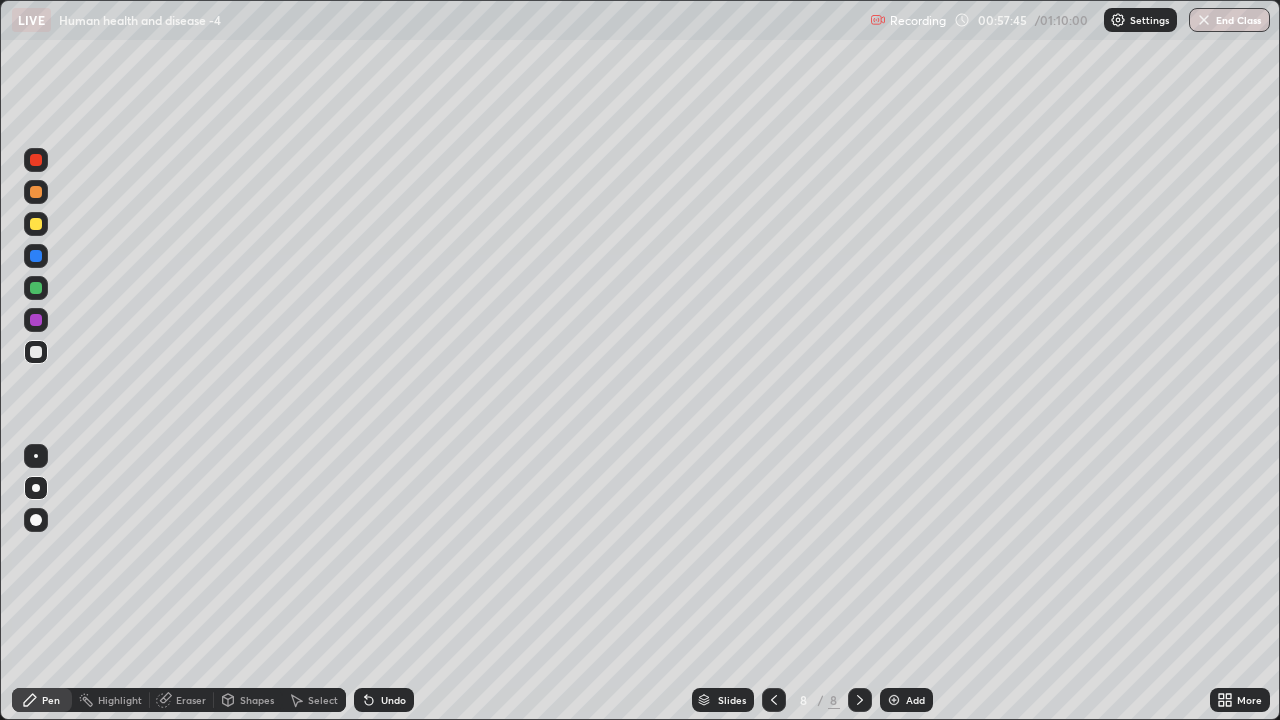 click at bounding box center (36, 352) 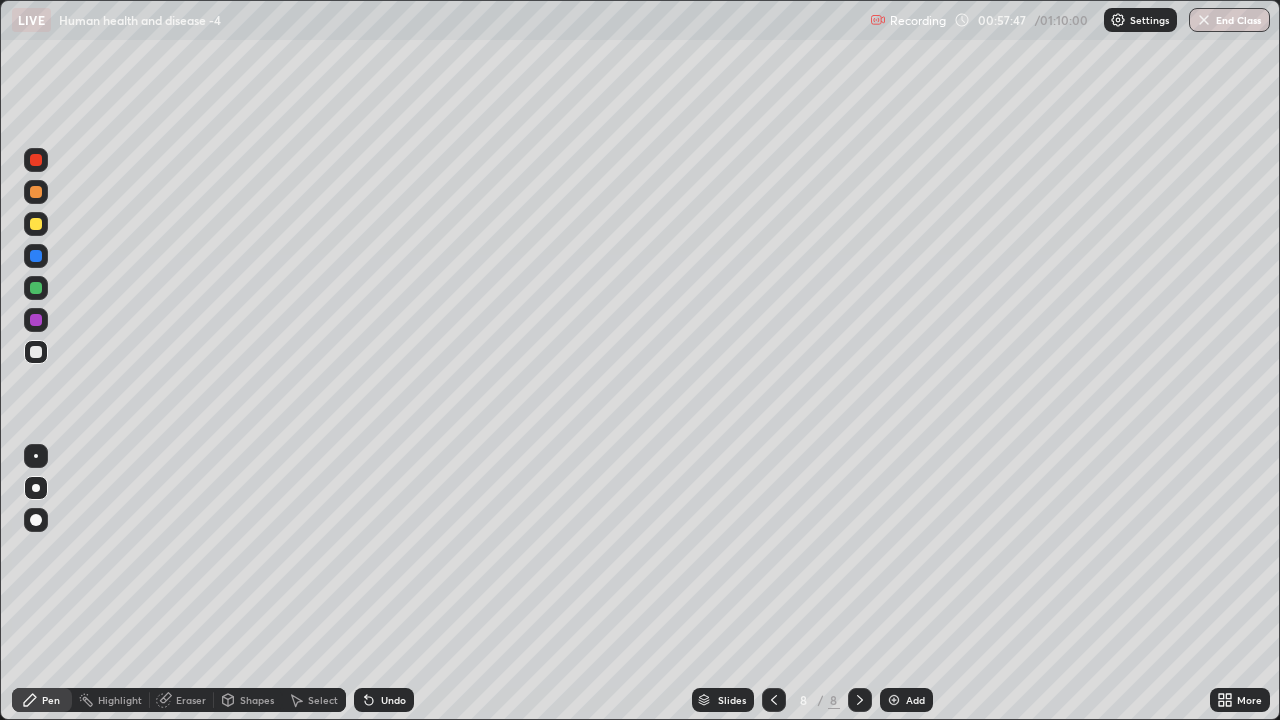 click at bounding box center (36, 160) 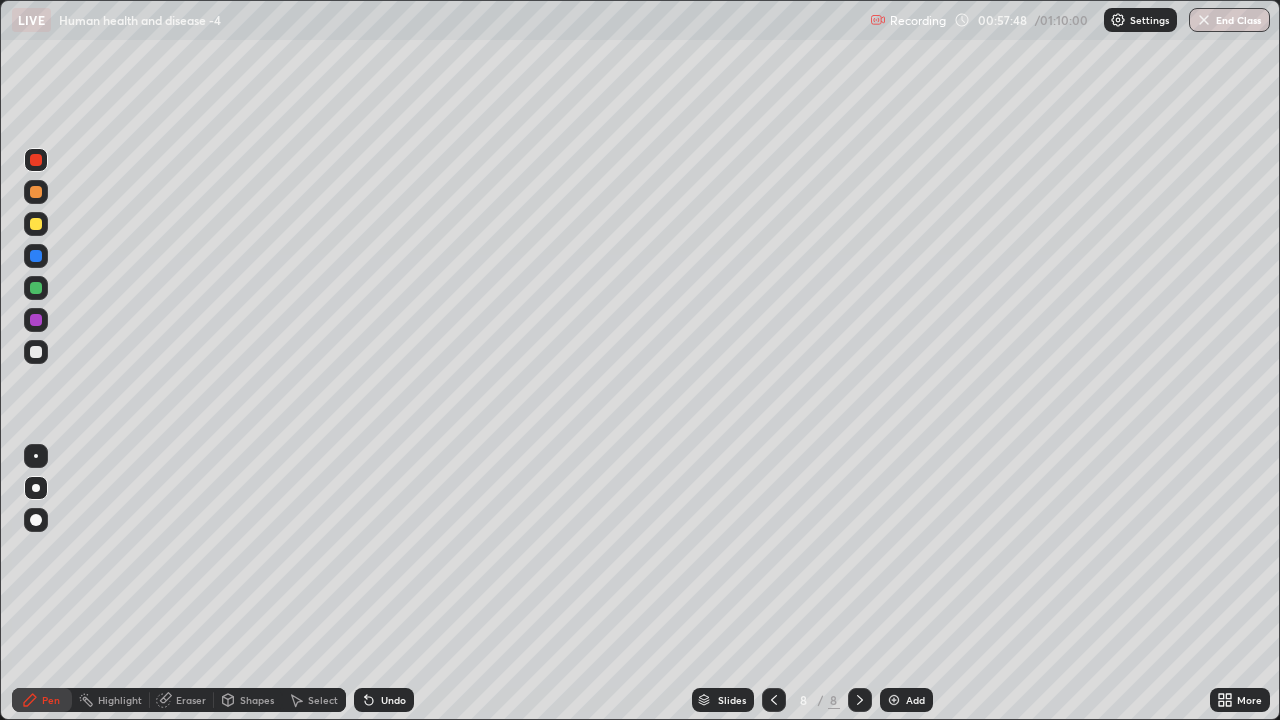 click at bounding box center [36, 160] 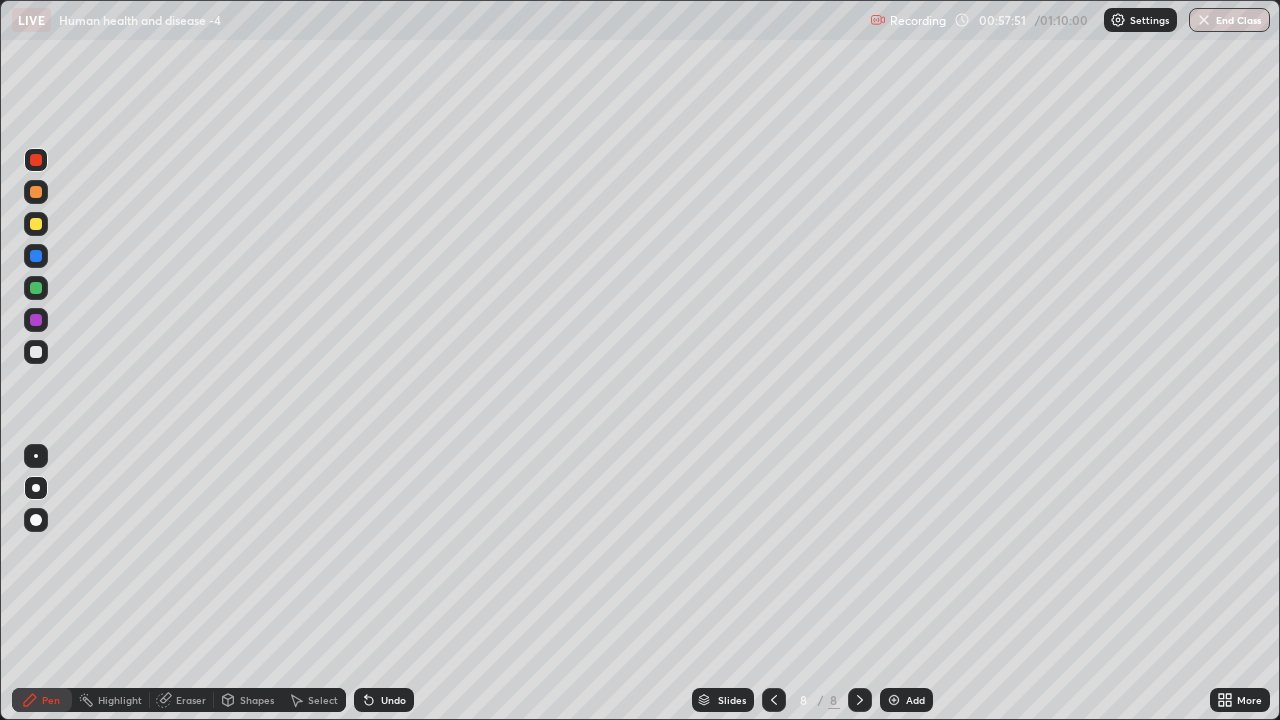 click at bounding box center [36, 288] 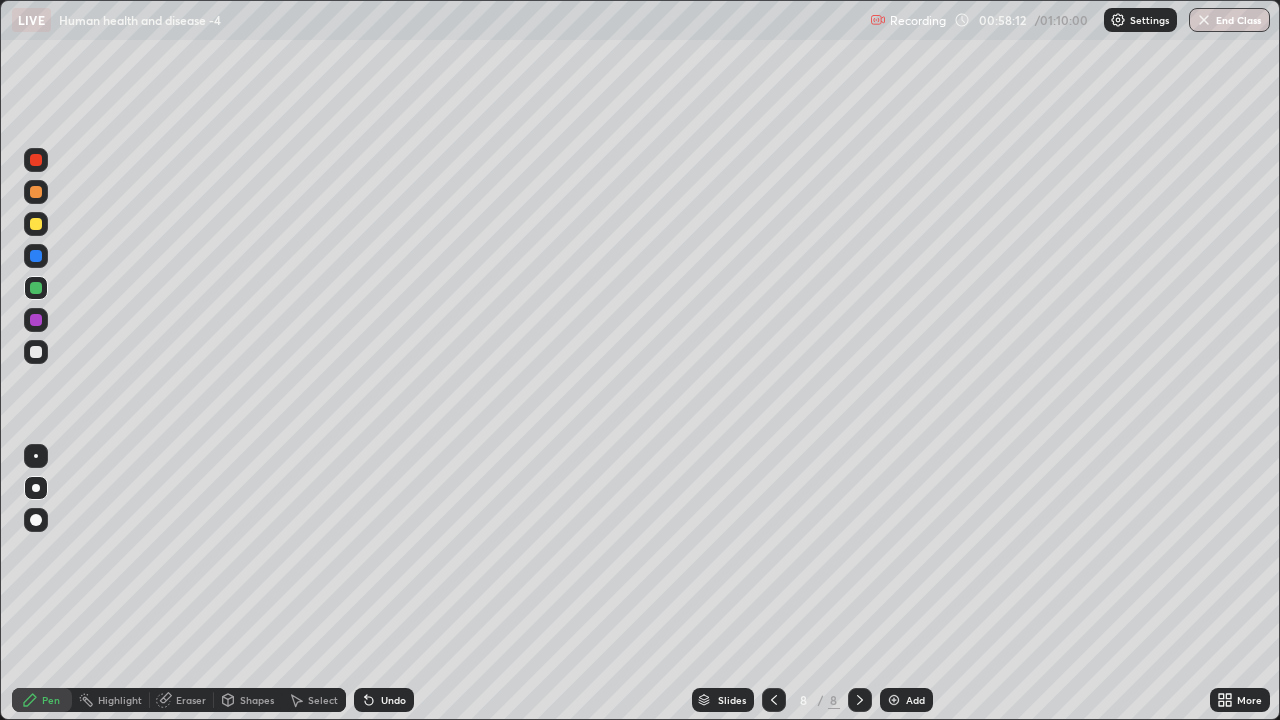click at bounding box center (36, 160) 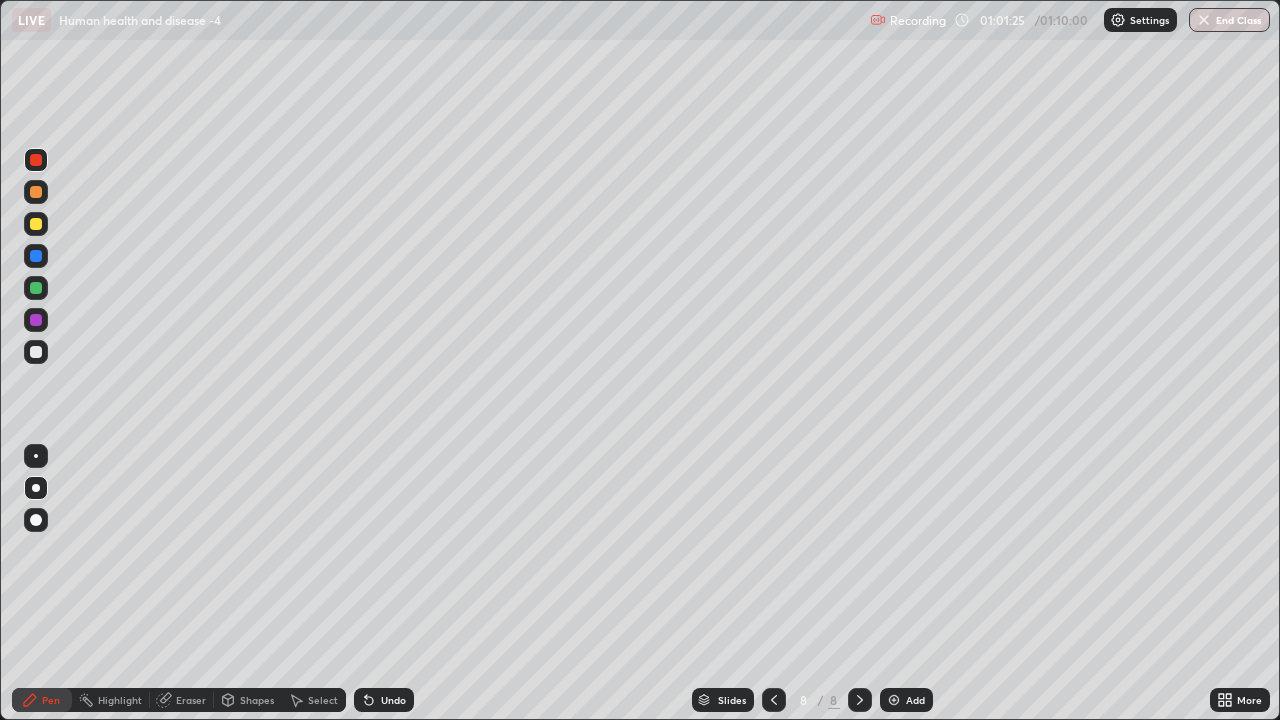 click at bounding box center (894, 700) 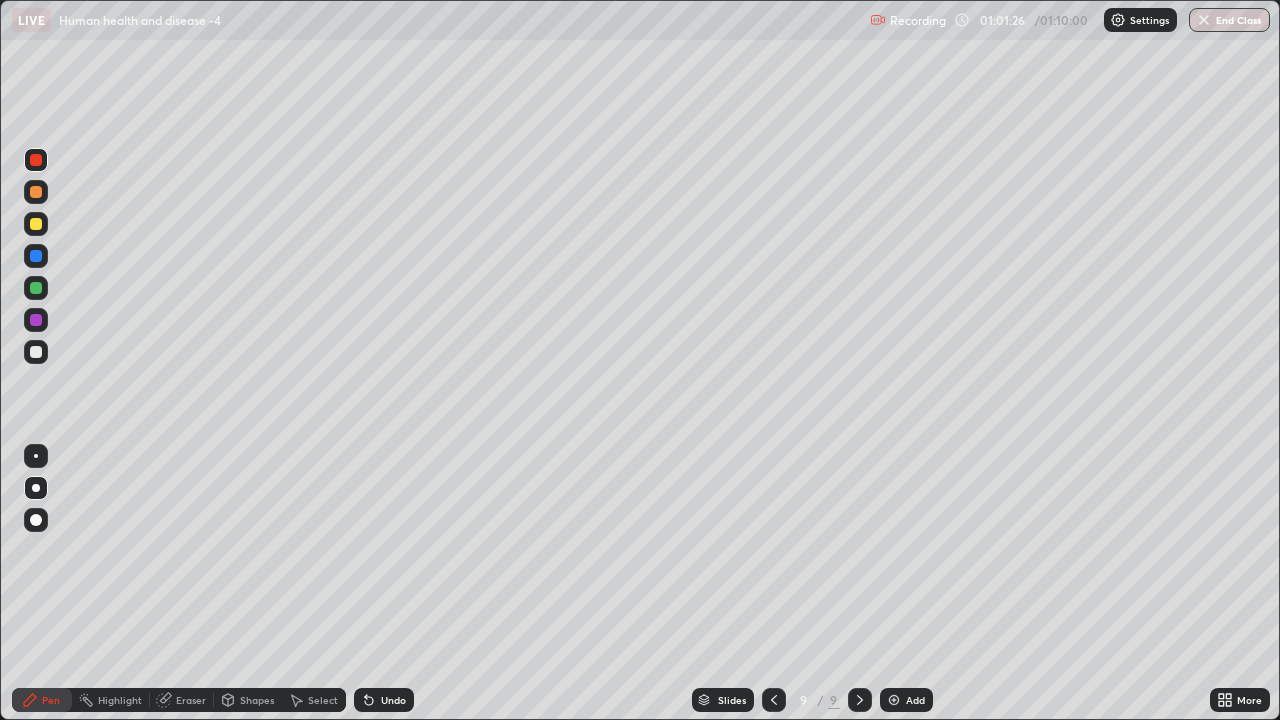 click at bounding box center (36, 352) 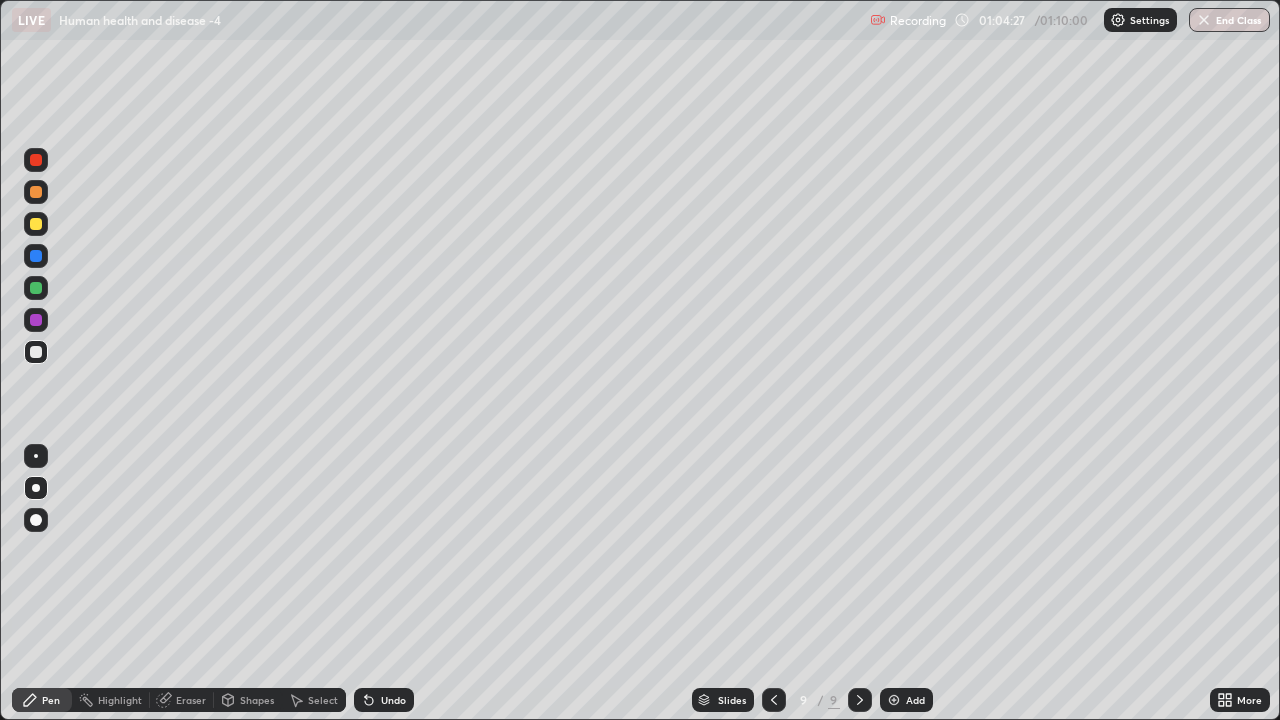 click on "End Class" at bounding box center [1229, 20] 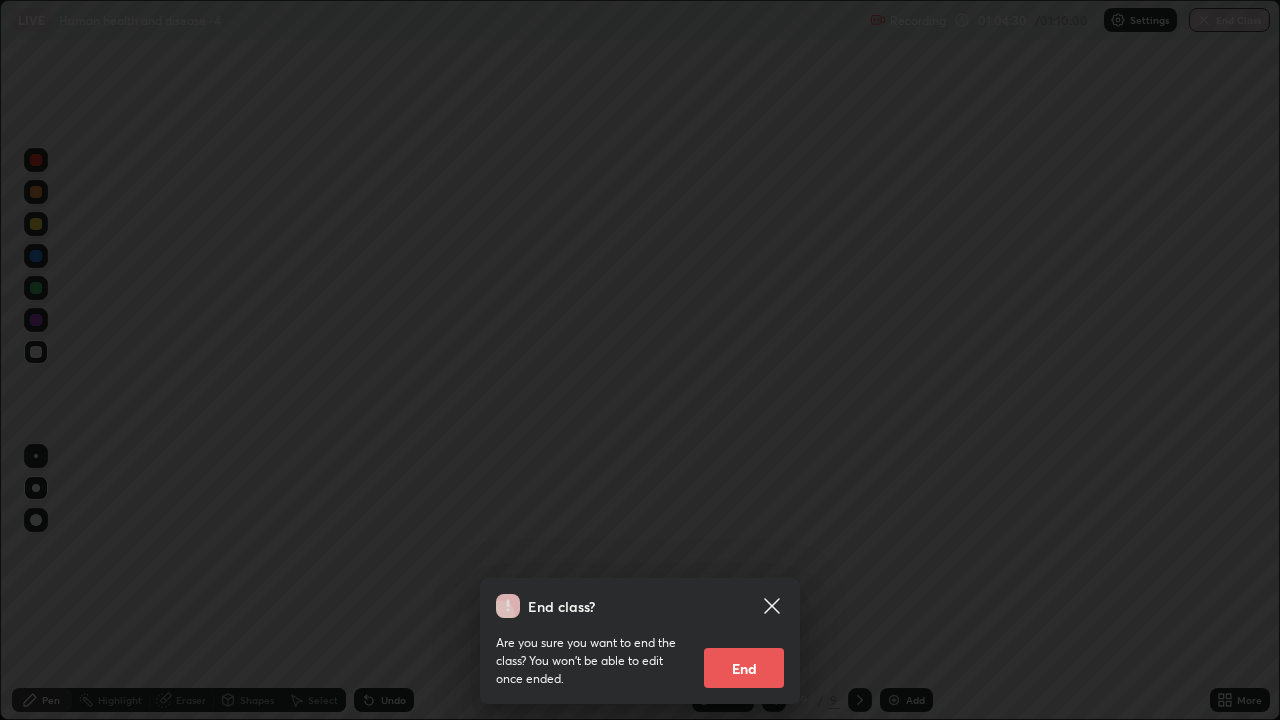 click 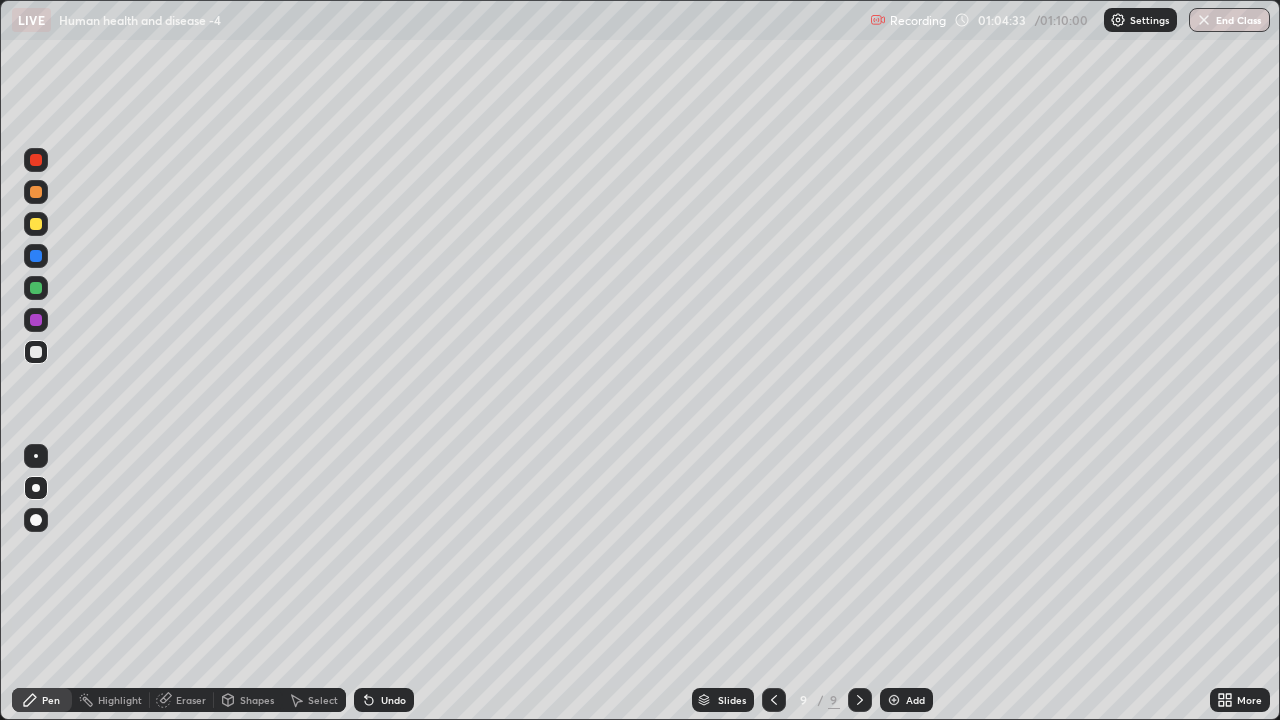 click on "End Class" at bounding box center [1229, 20] 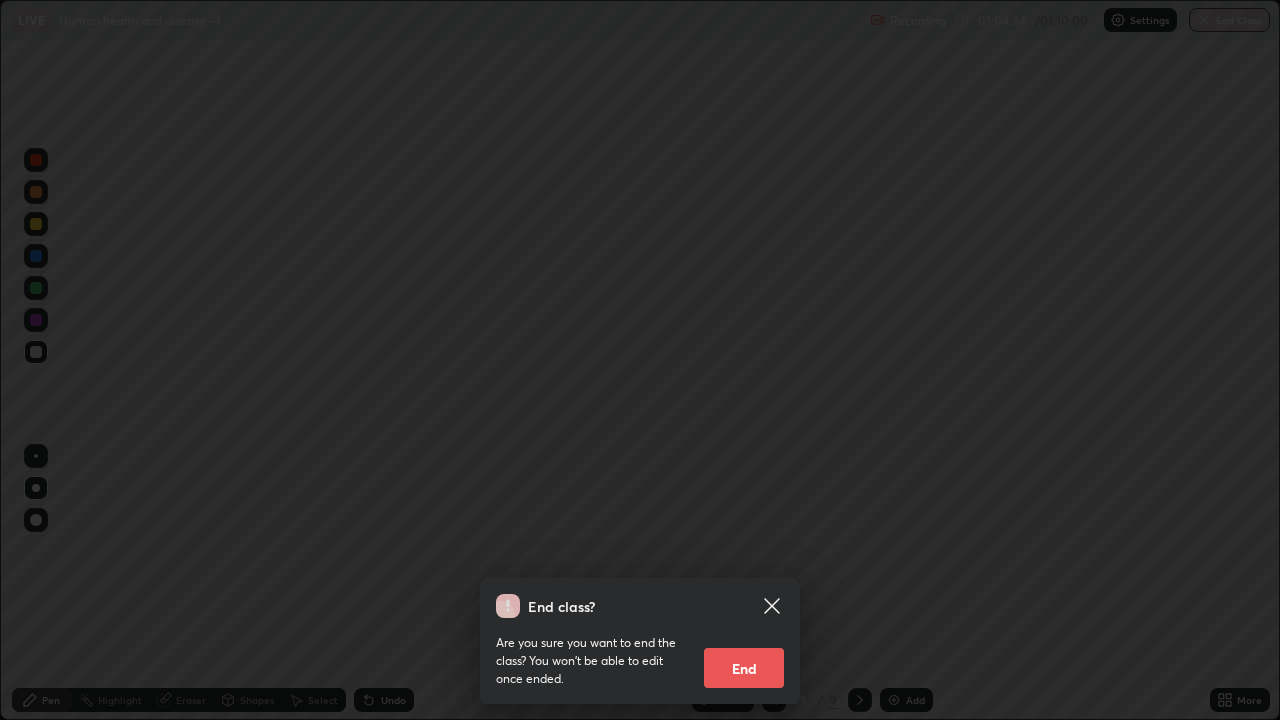 click on "End" at bounding box center [744, 668] 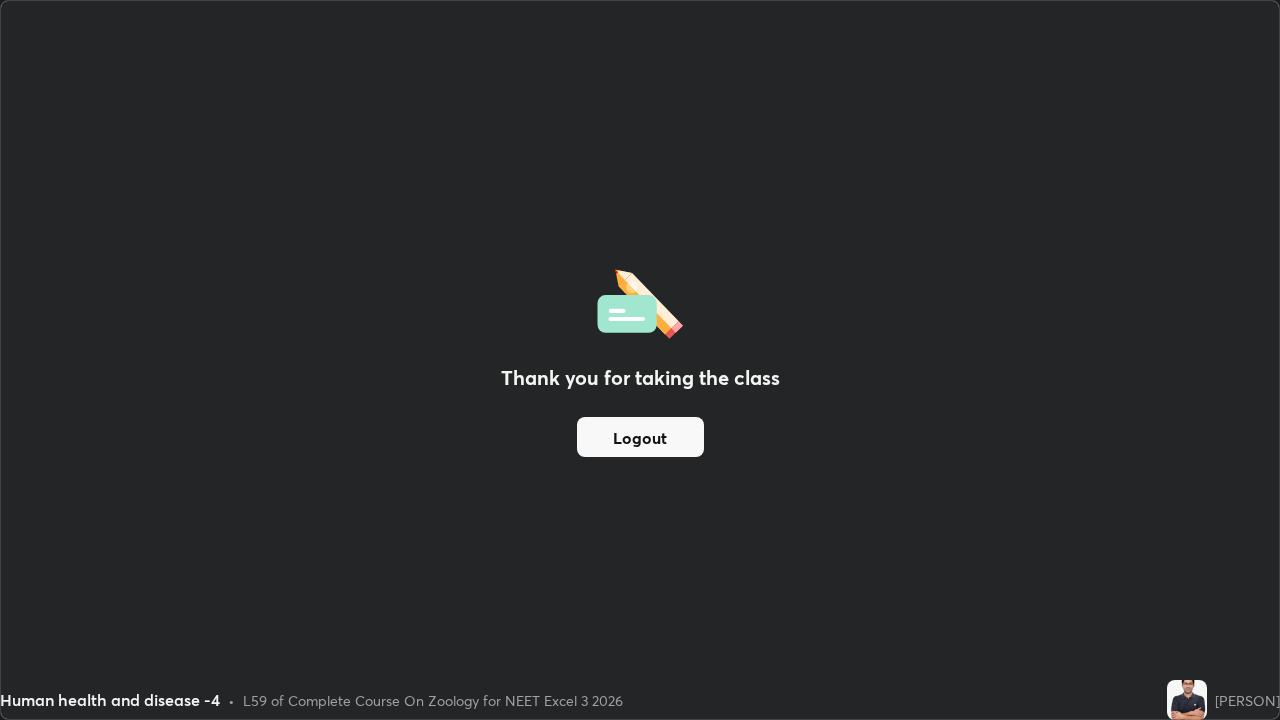 click on "Logout" at bounding box center [640, 437] 